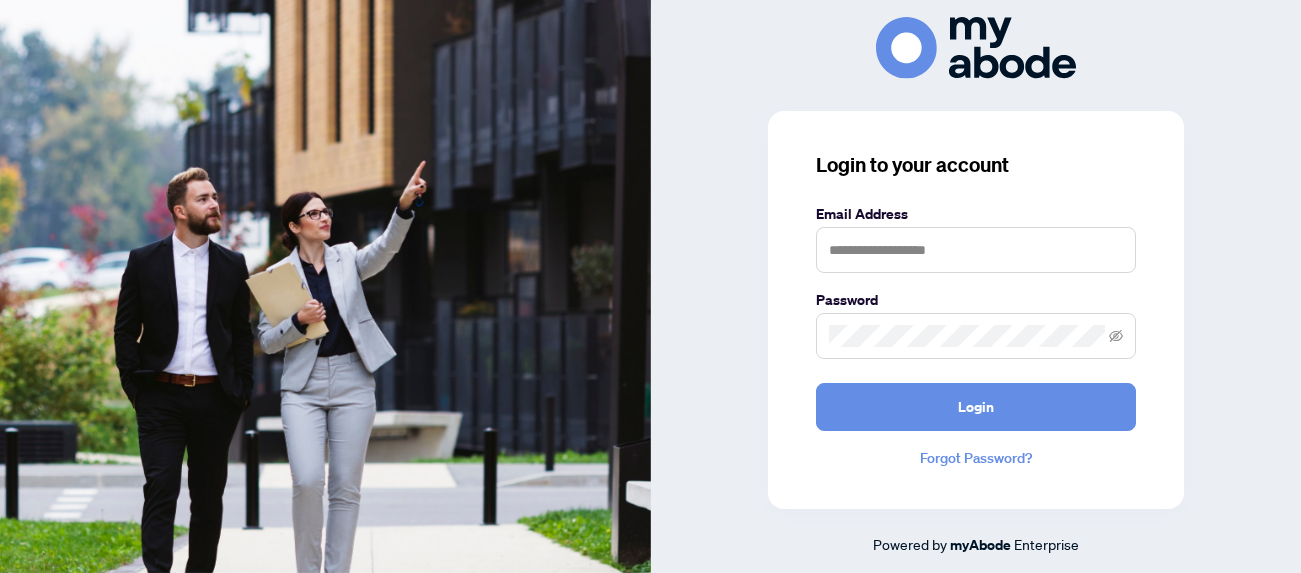 scroll, scrollTop: 0, scrollLeft: 0, axis: both 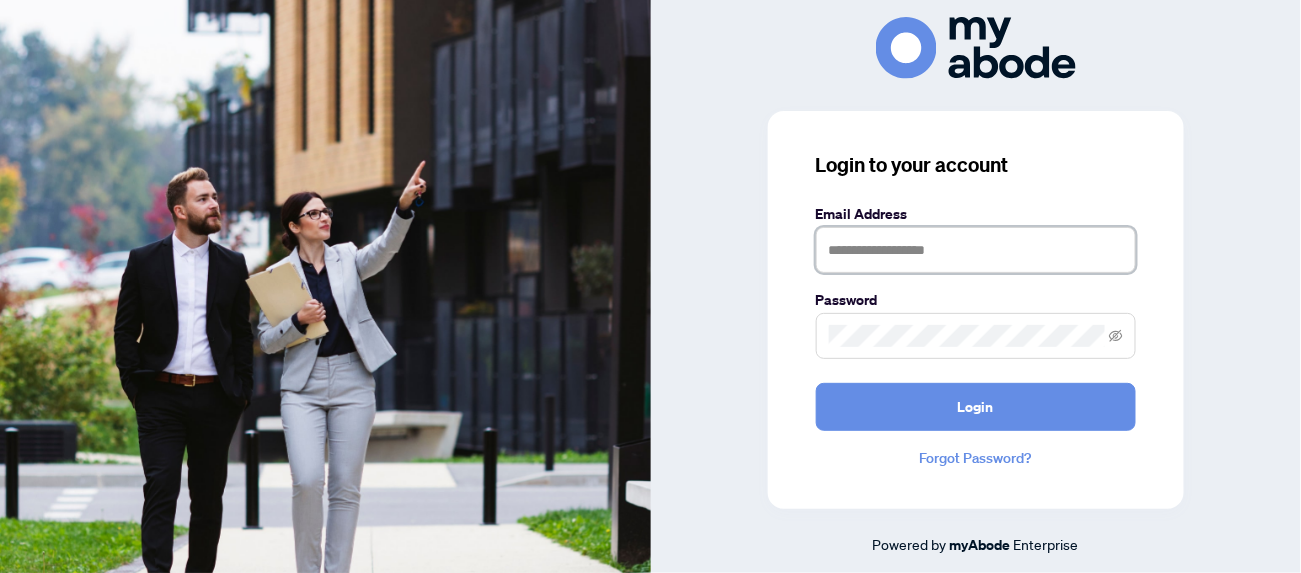 click at bounding box center [976, 250] 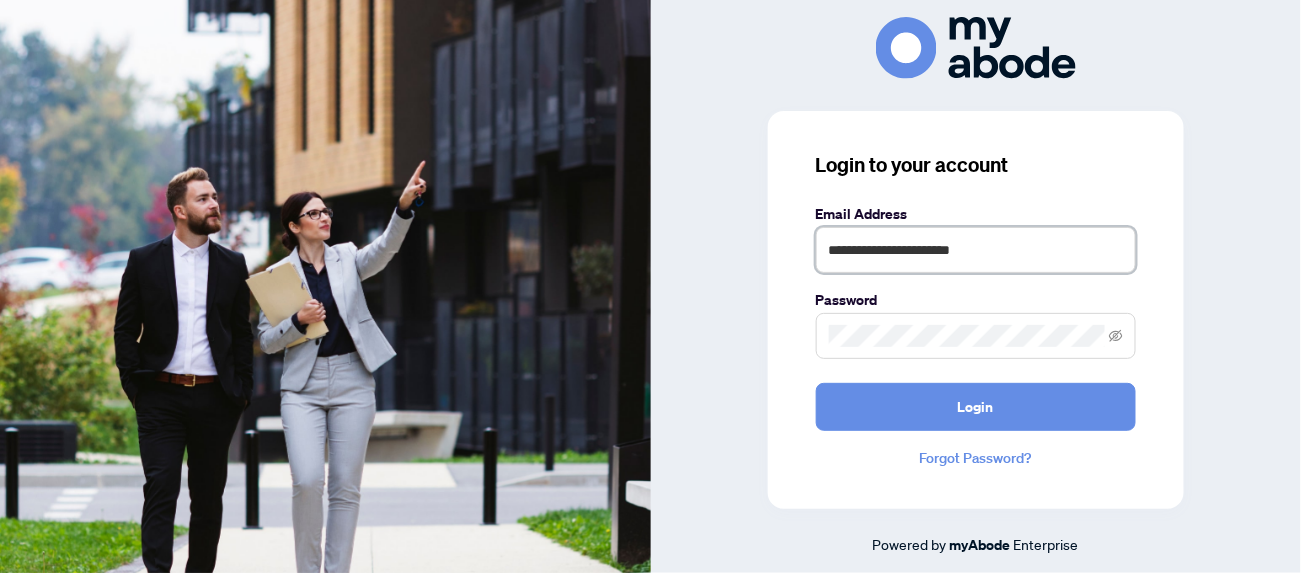 type on "**********" 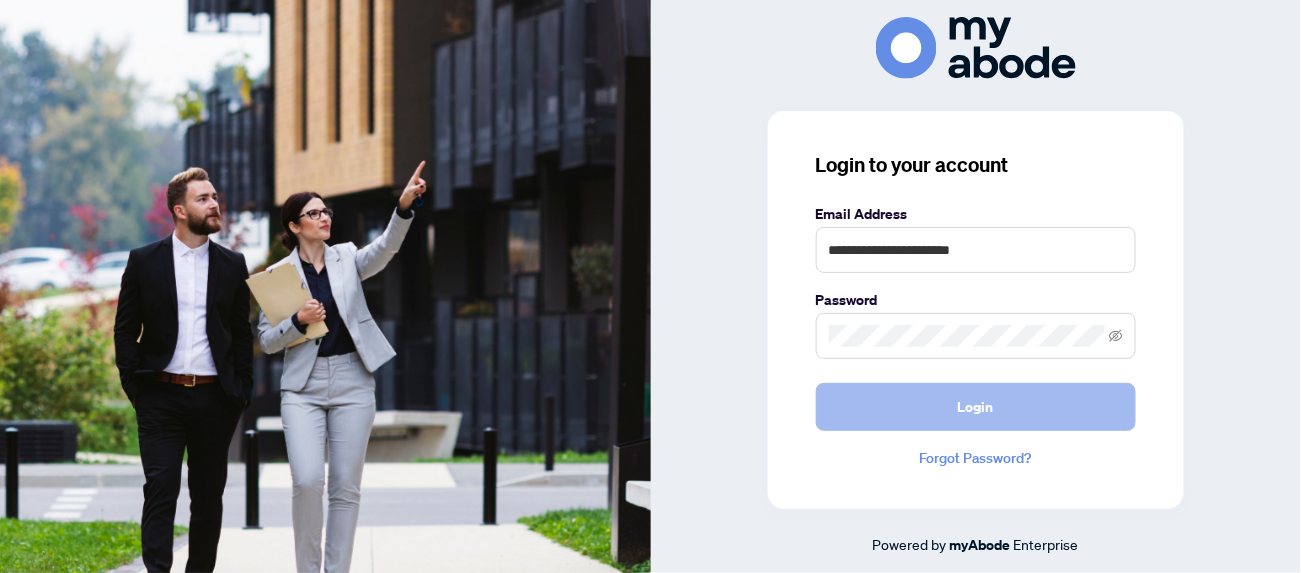 click on "Login" at bounding box center (976, 407) 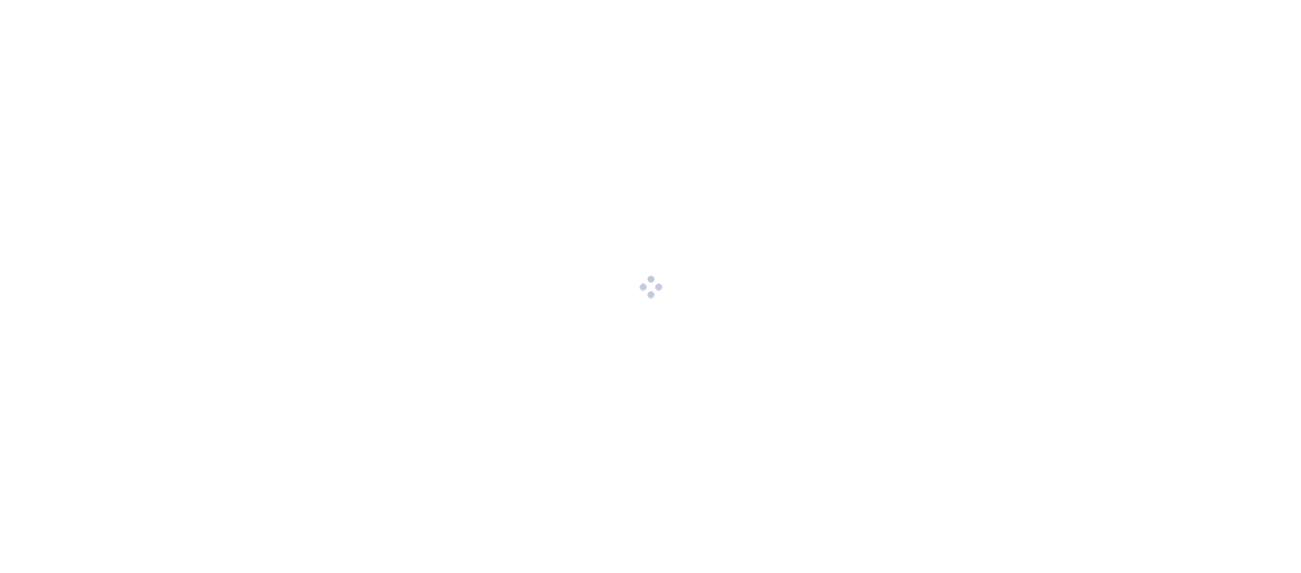 scroll, scrollTop: 0, scrollLeft: 0, axis: both 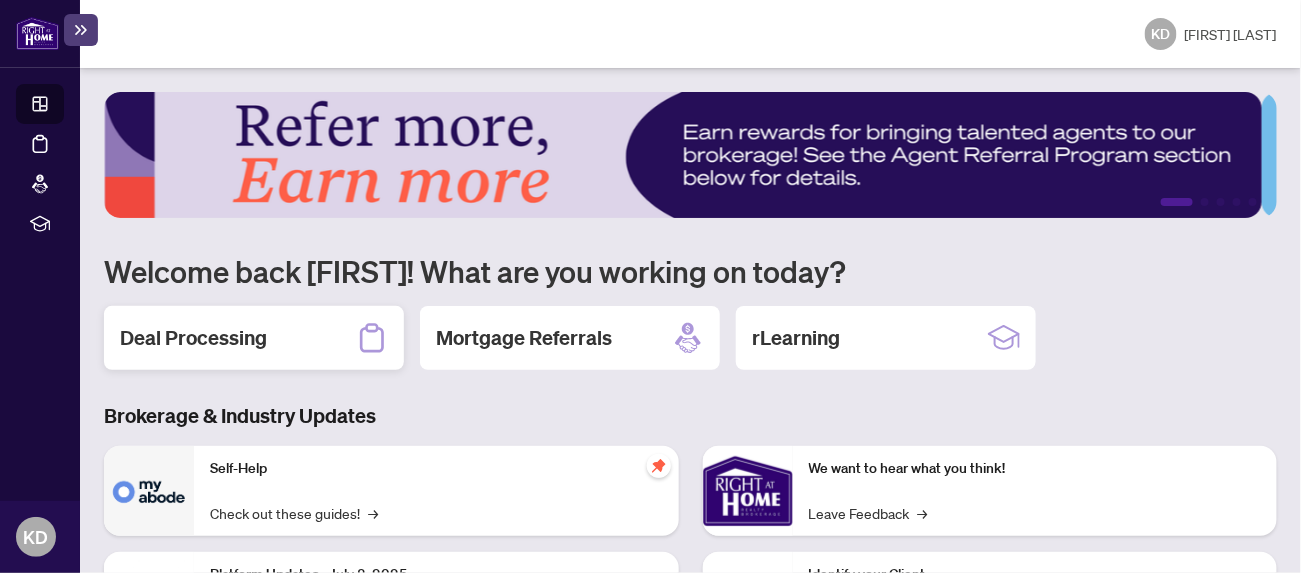 click on "Deal Processing" at bounding box center (254, 338) 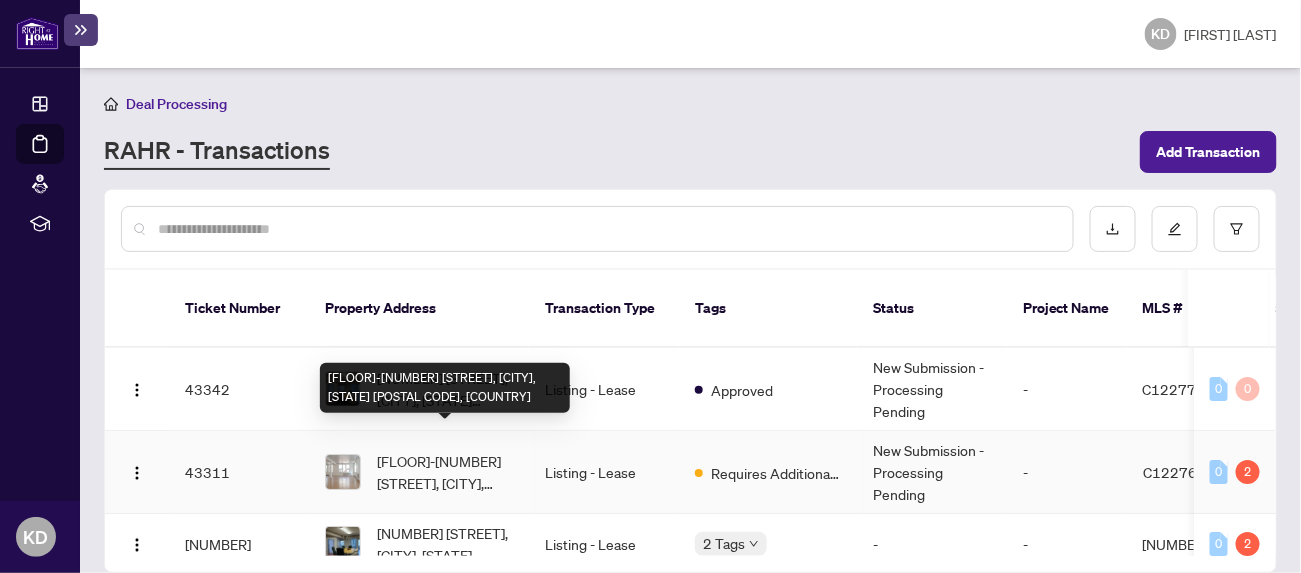 click on "[FLOOR]-[NUMBER] [STREET], [CITY], [STATE] [POSTAL CODE], [COUNTRY]" at bounding box center [445, 472] 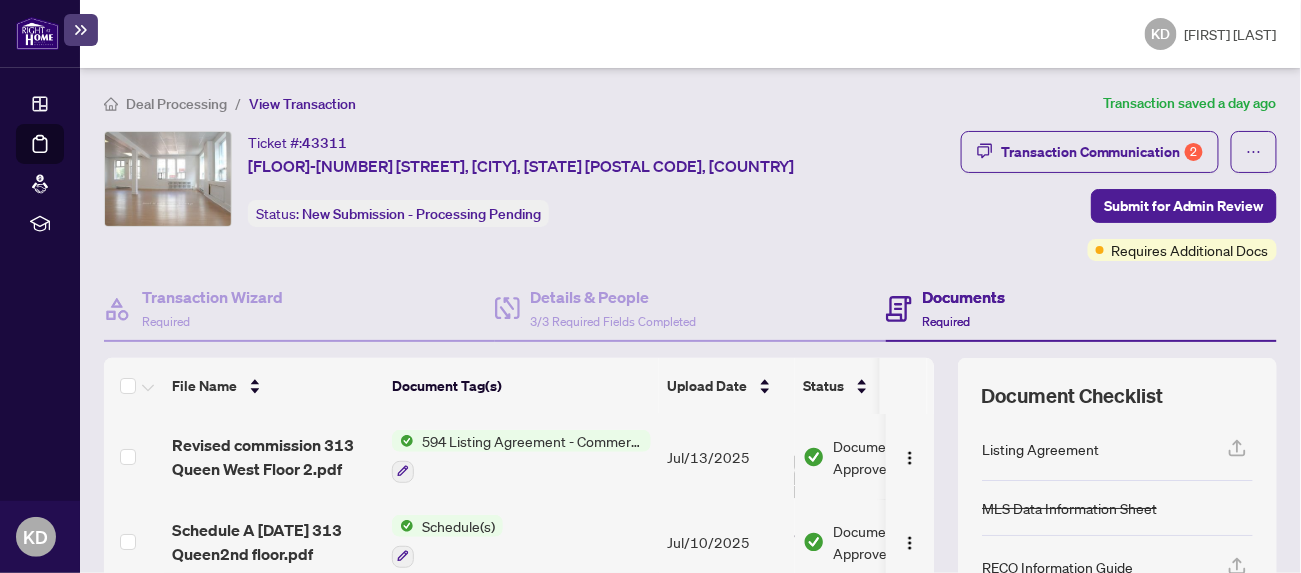 scroll, scrollTop: 46, scrollLeft: 0, axis: vertical 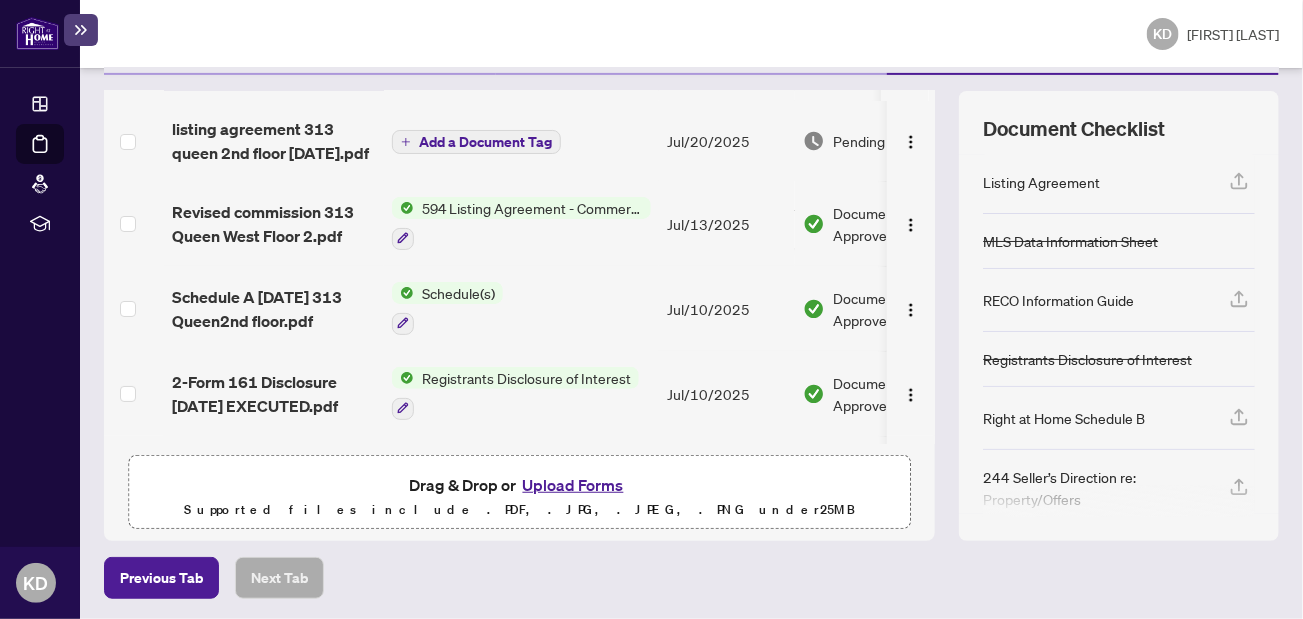 click on "Add a Document Tag" at bounding box center [476, 142] 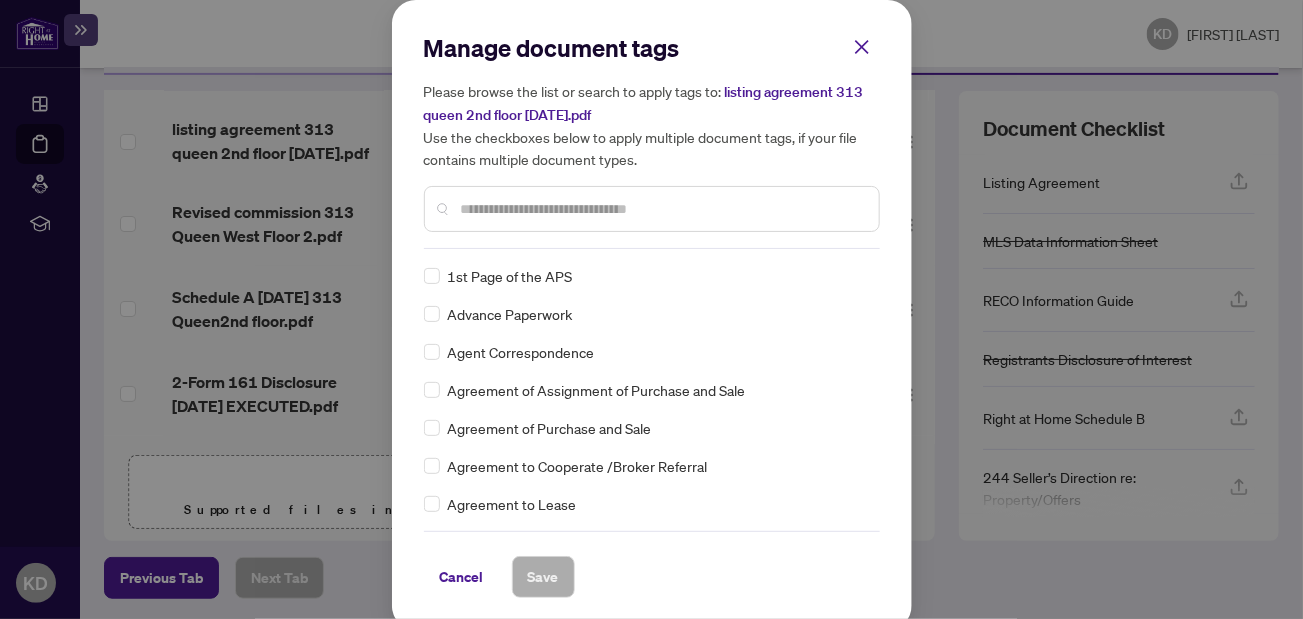 click at bounding box center [662, 209] 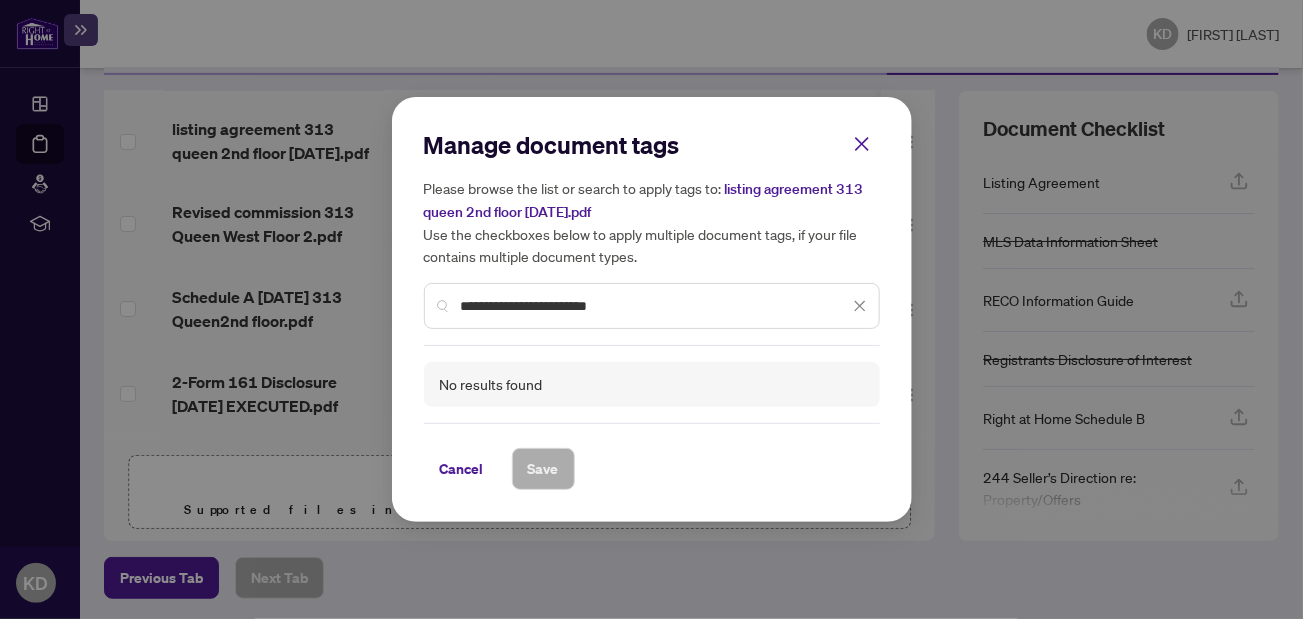 type on "**********" 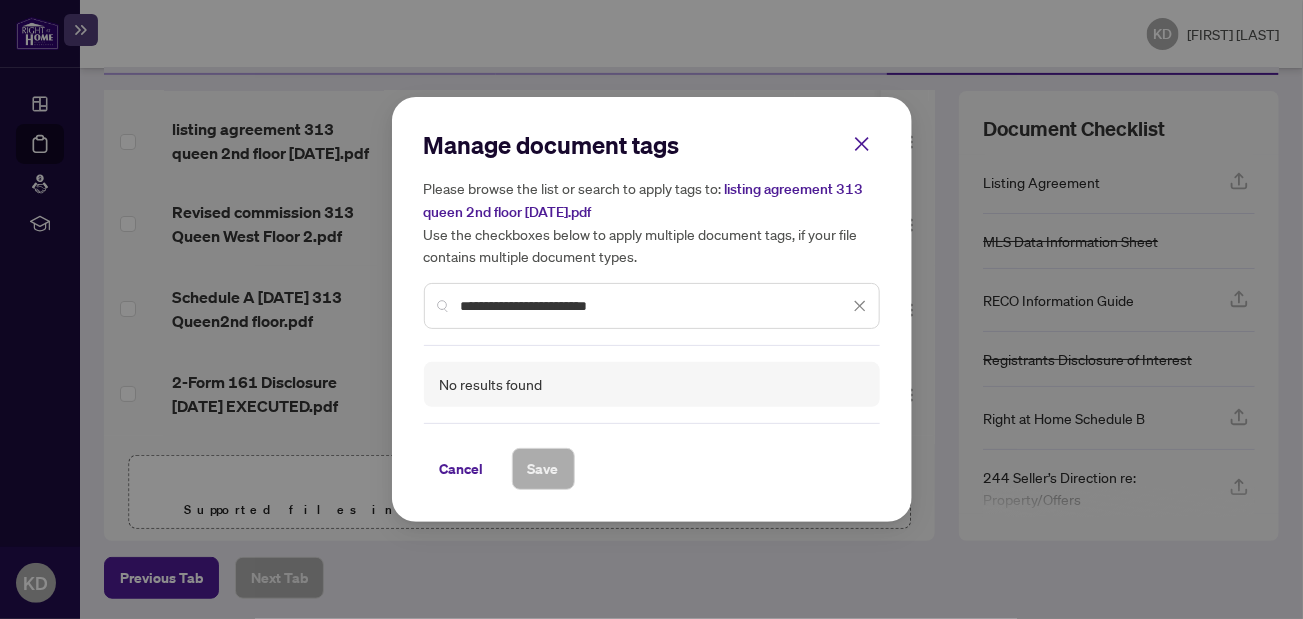 click on "Please browse the list or search to apply tags to:   listing agreement 313 queen 2nd floor [DATE].pdf   Use the checkboxes below to apply multiple document tags, if your file contains multiple document types." at bounding box center (652, 222) 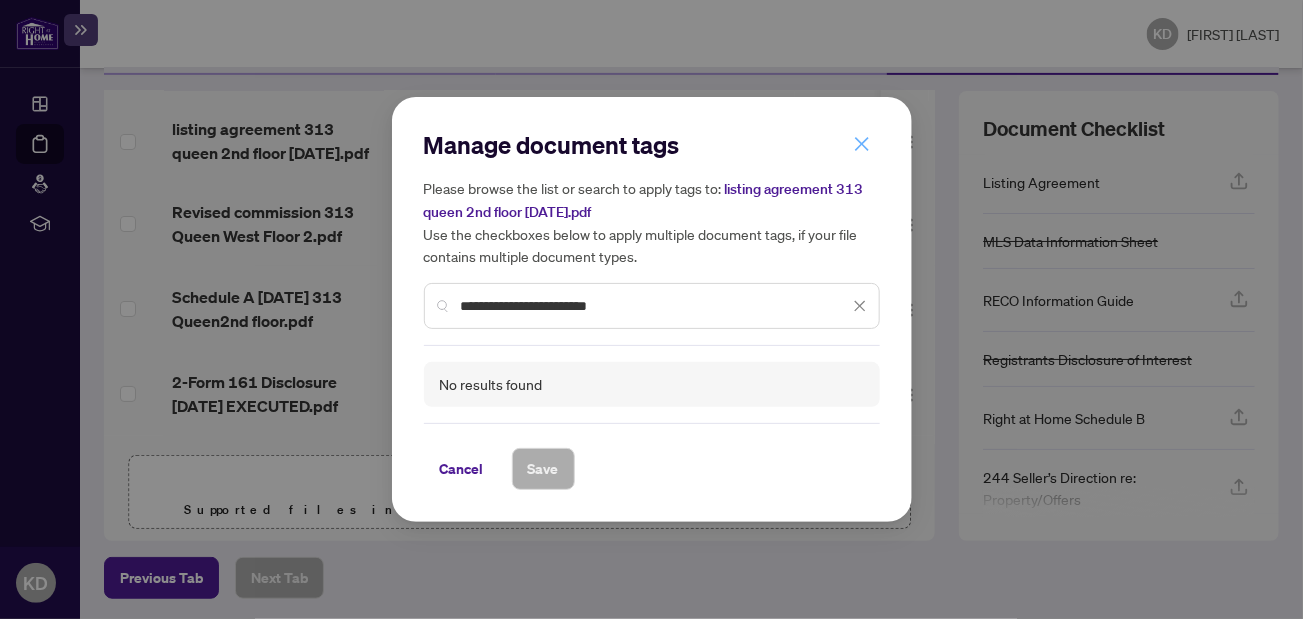 click 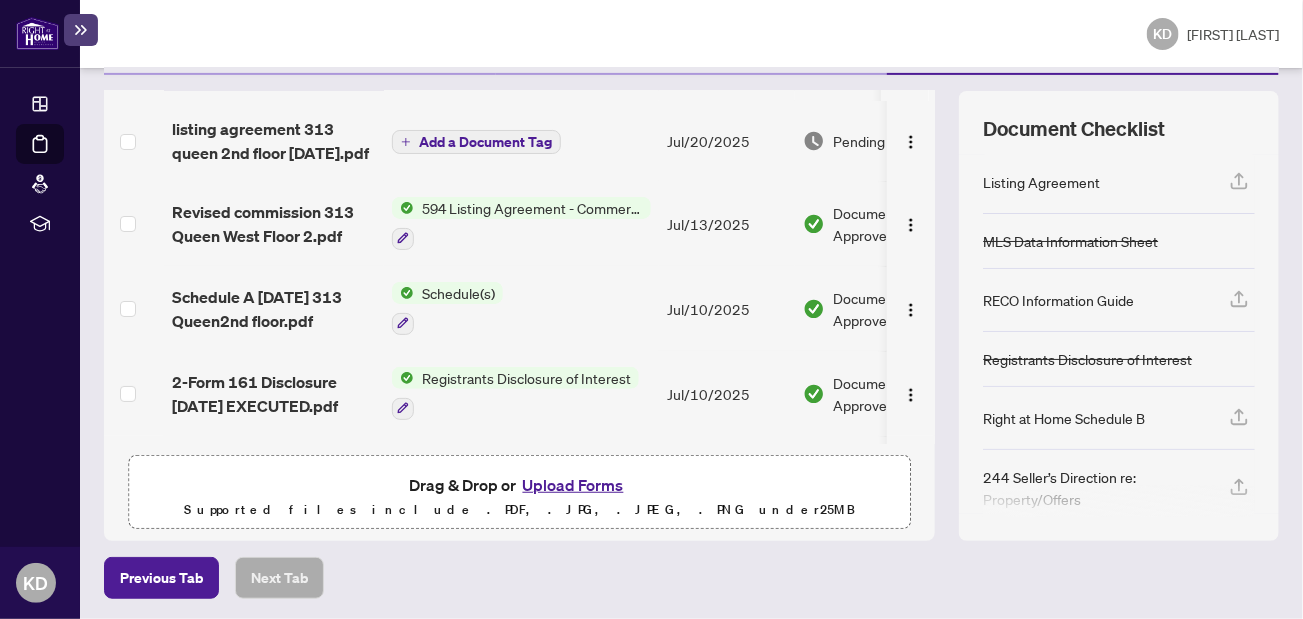 click on "Add a Document Tag" at bounding box center (485, 142) 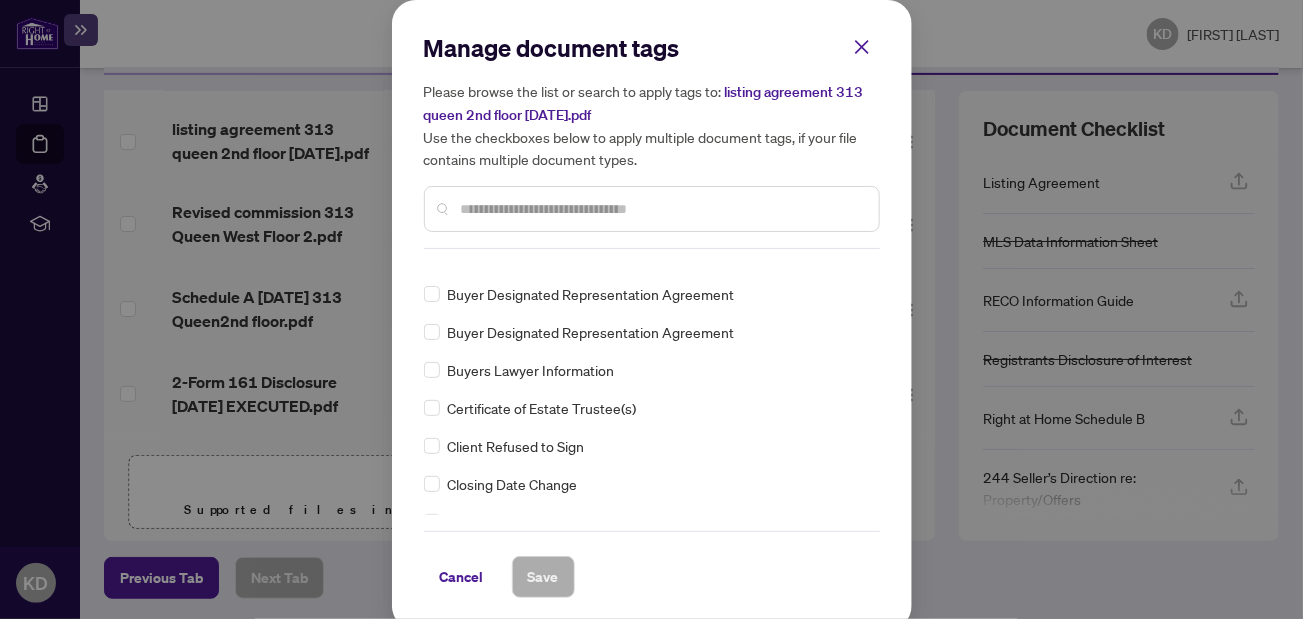 scroll, scrollTop: 900, scrollLeft: 0, axis: vertical 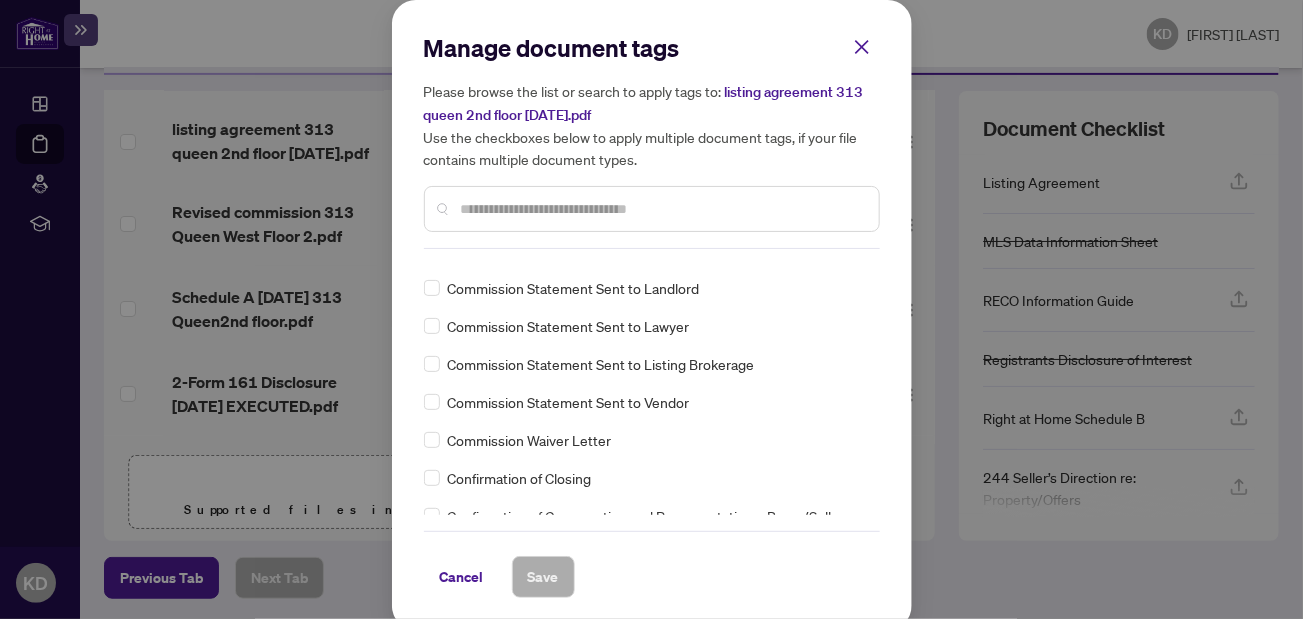 click at bounding box center (662, 209) 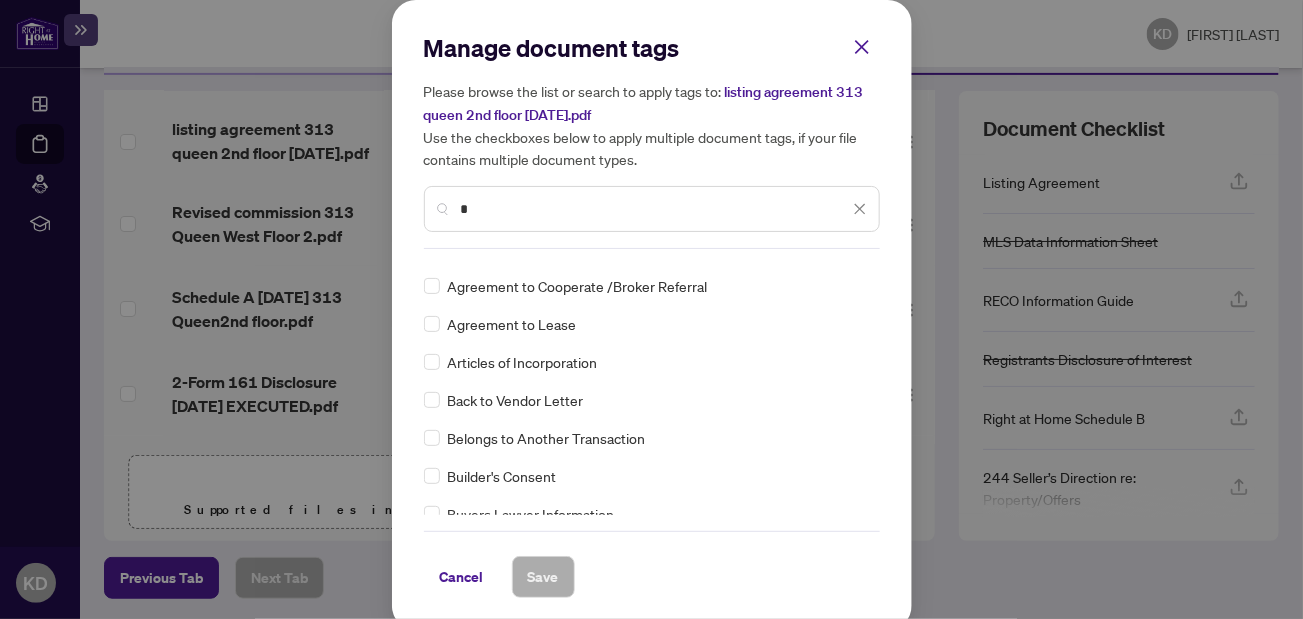 scroll, scrollTop: 0, scrollLeft: 0, axis: both 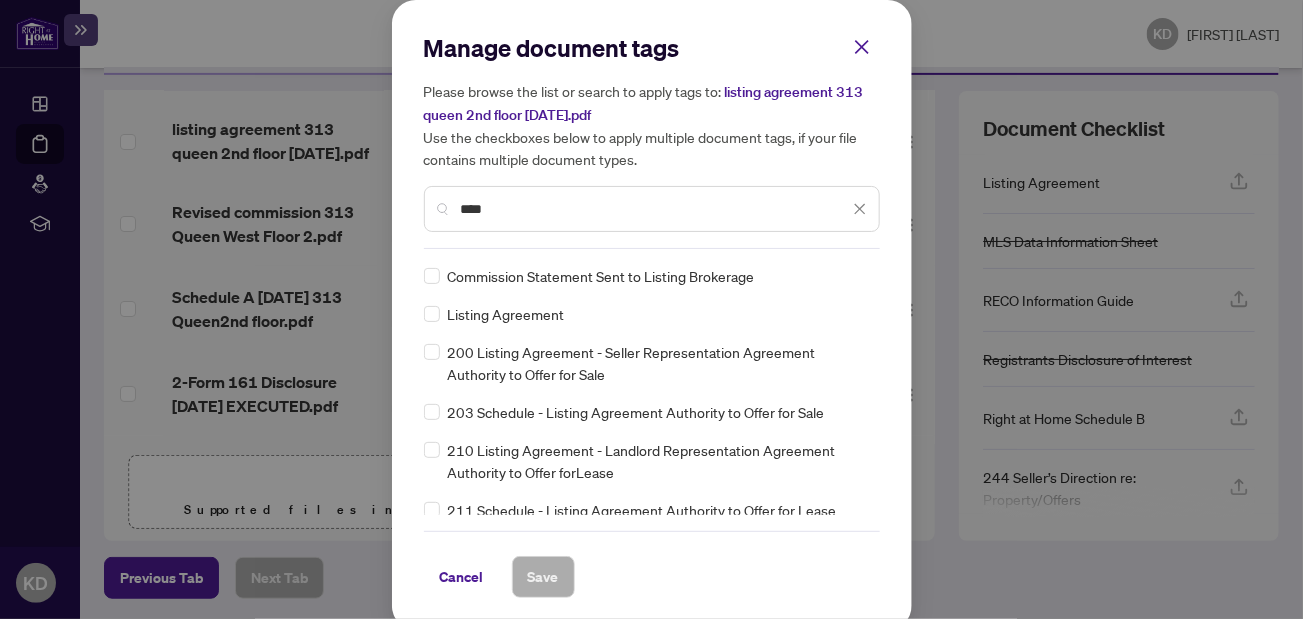 type on "****" 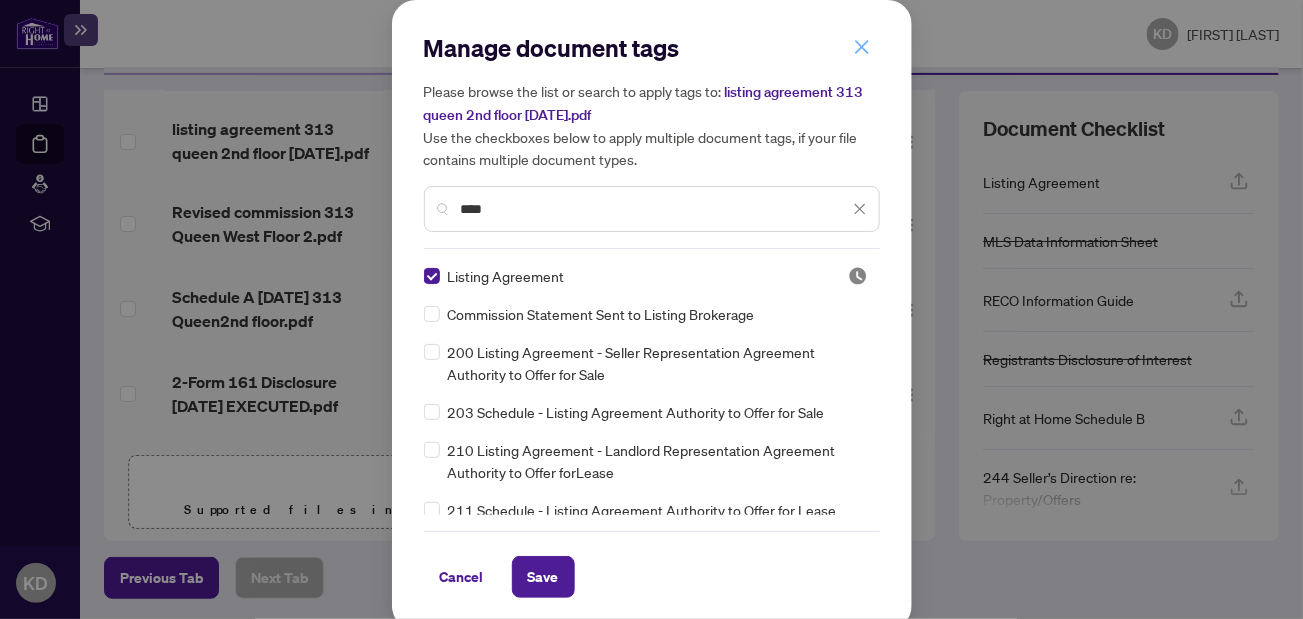click 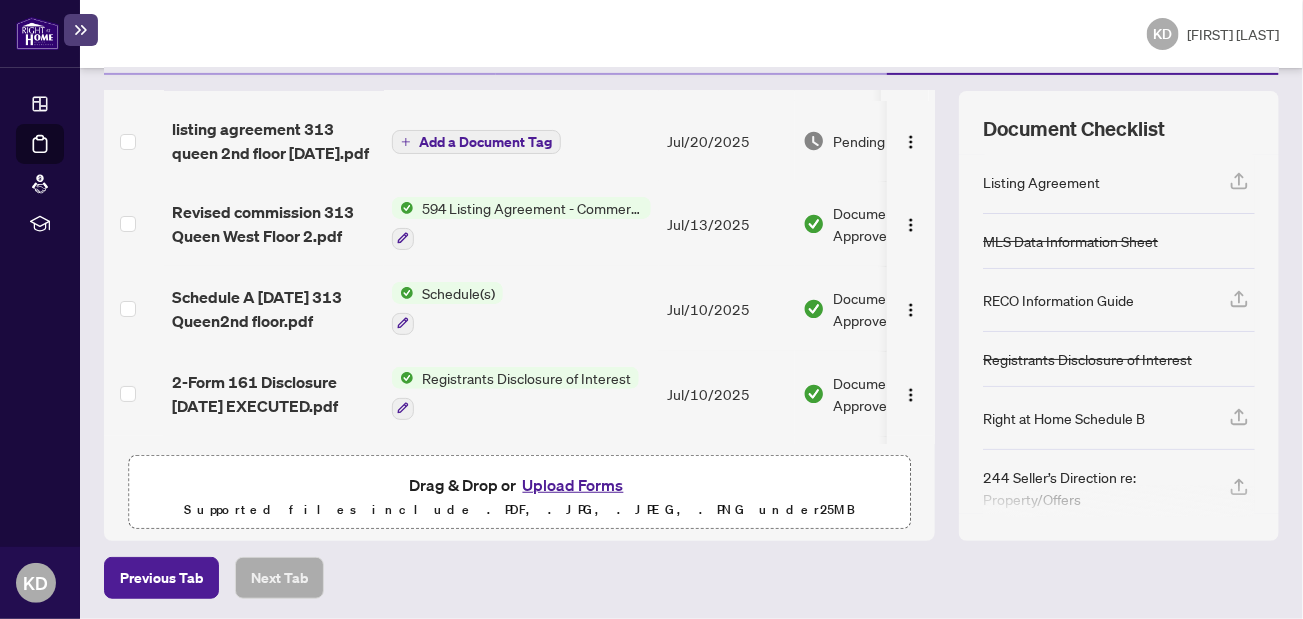 click on "Add a Document Tag" at bounding box center [521, 141] 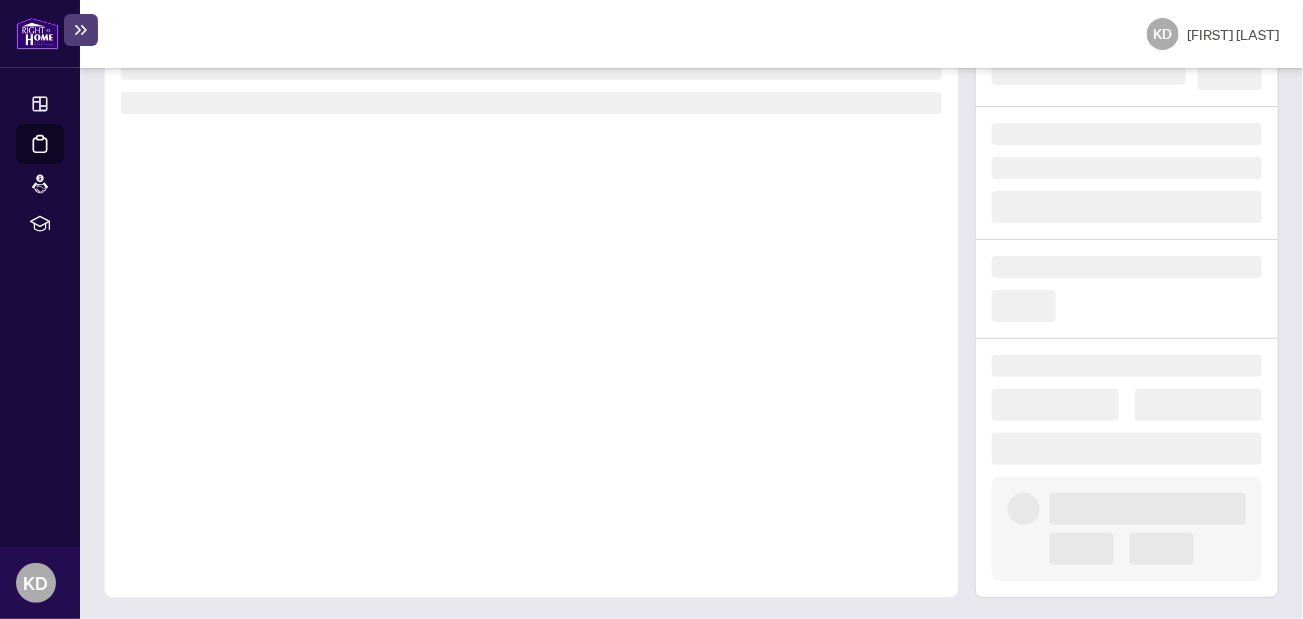 scroll, scrollTop: 0, scrollLeft: 0, axis: both 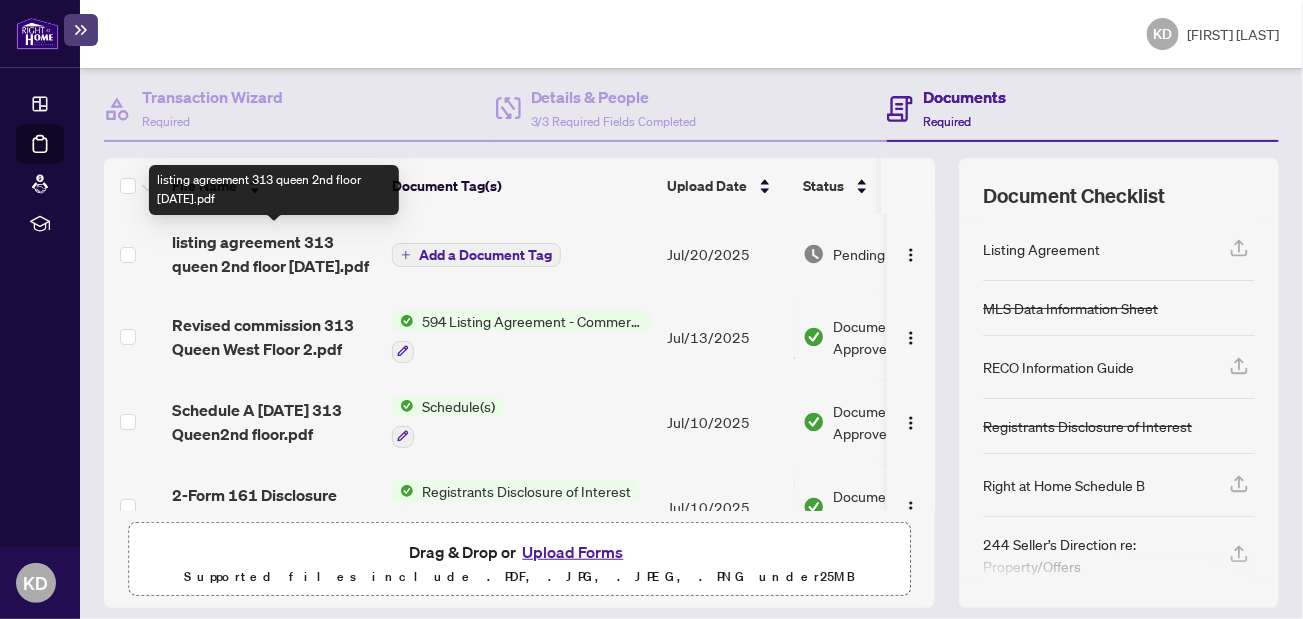 click on "listing agreement 313 queen 2nd floor [DATE].pdf" at bounding box center [274, 254] 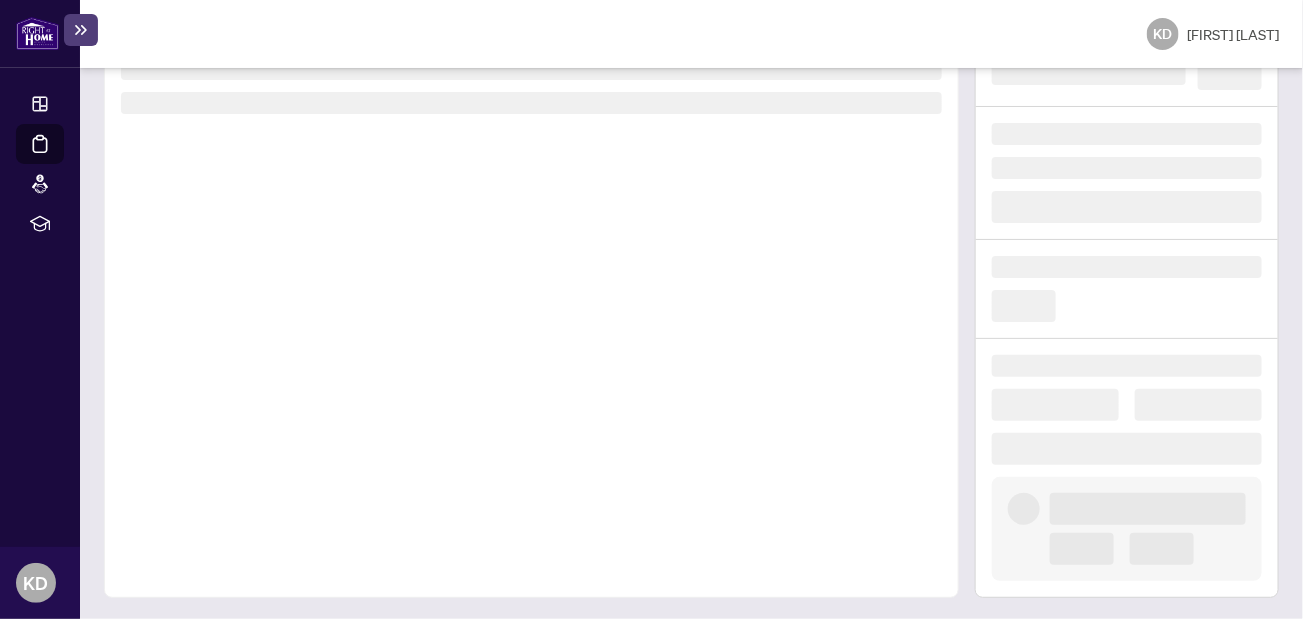 scroll, scrollTop: 0, scrollLeft: 0, axis: both 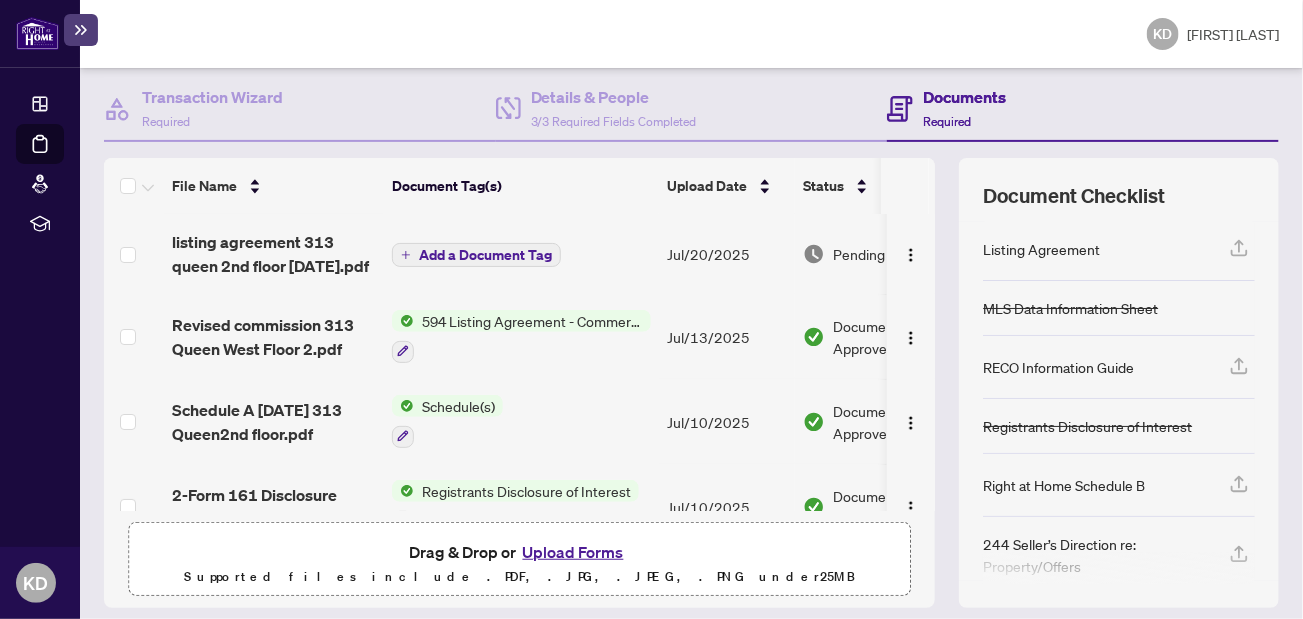 click on "Add a Document Tag" at bounding box center [485, 255] 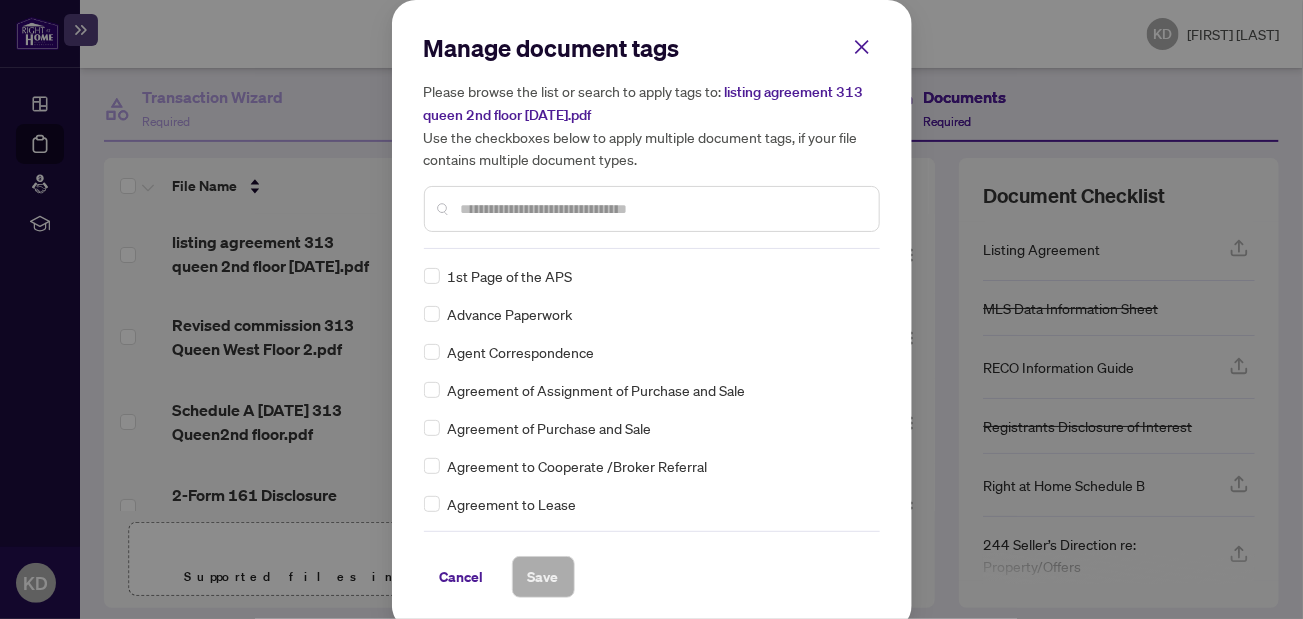 click at bounding box center (662, 209) 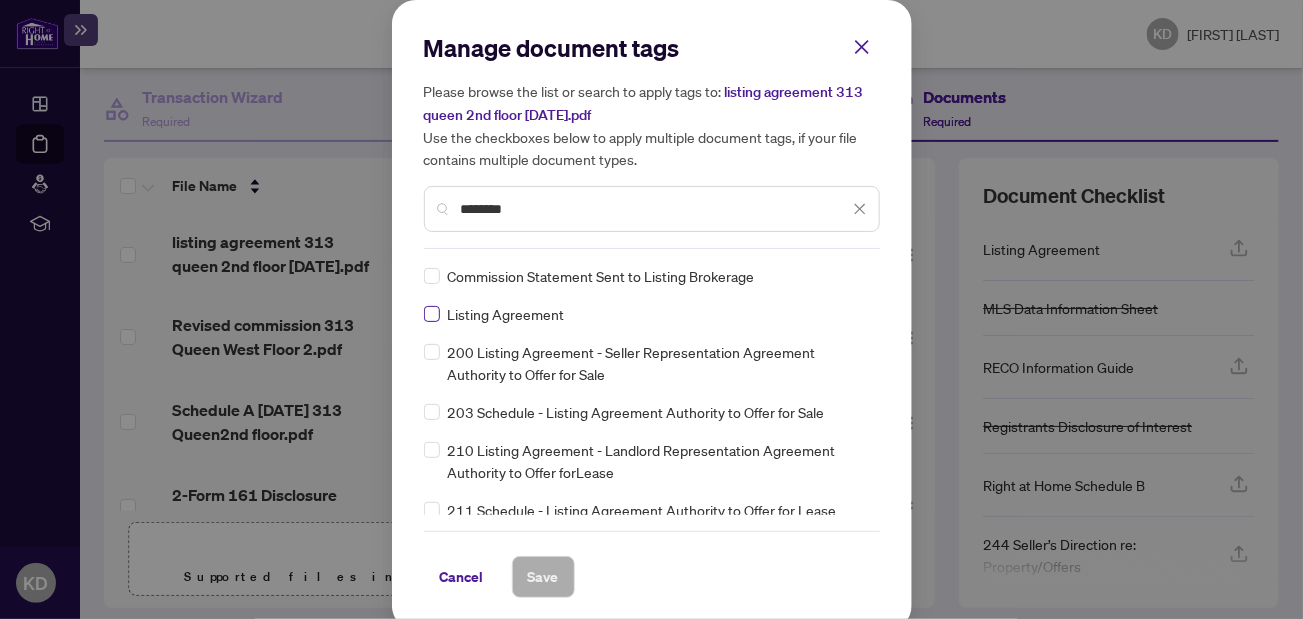 type on "*******" 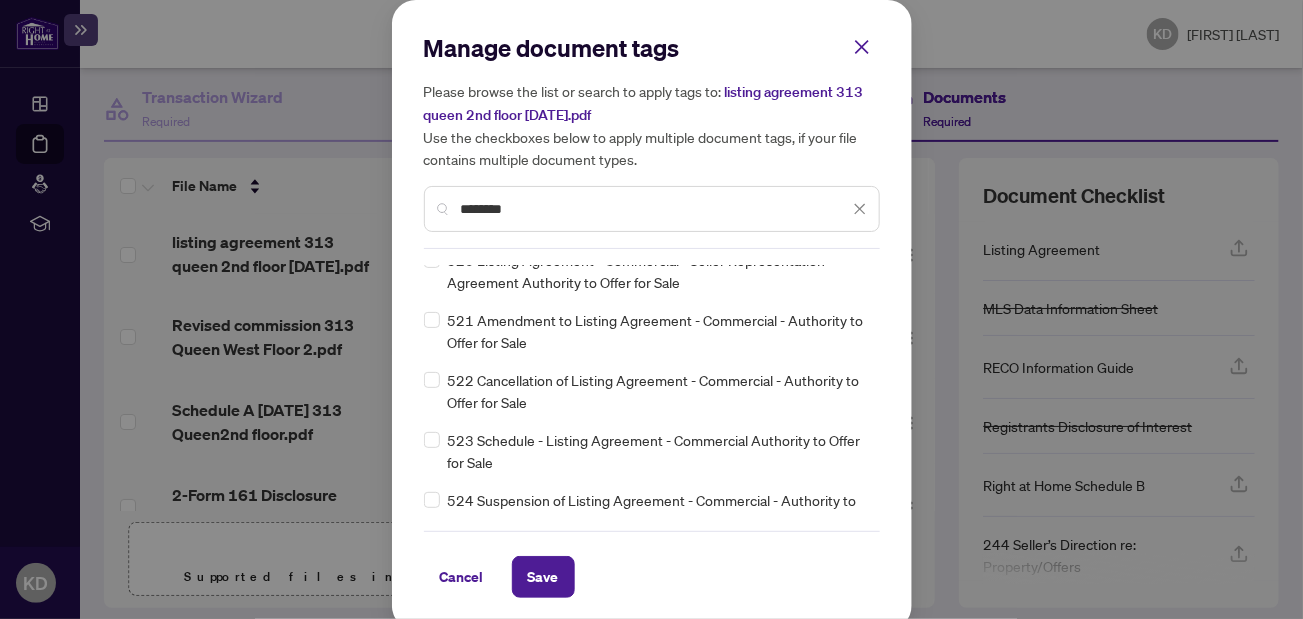 scroll, scrollTop: 1300, scrollLeft: 0, axis: vertical 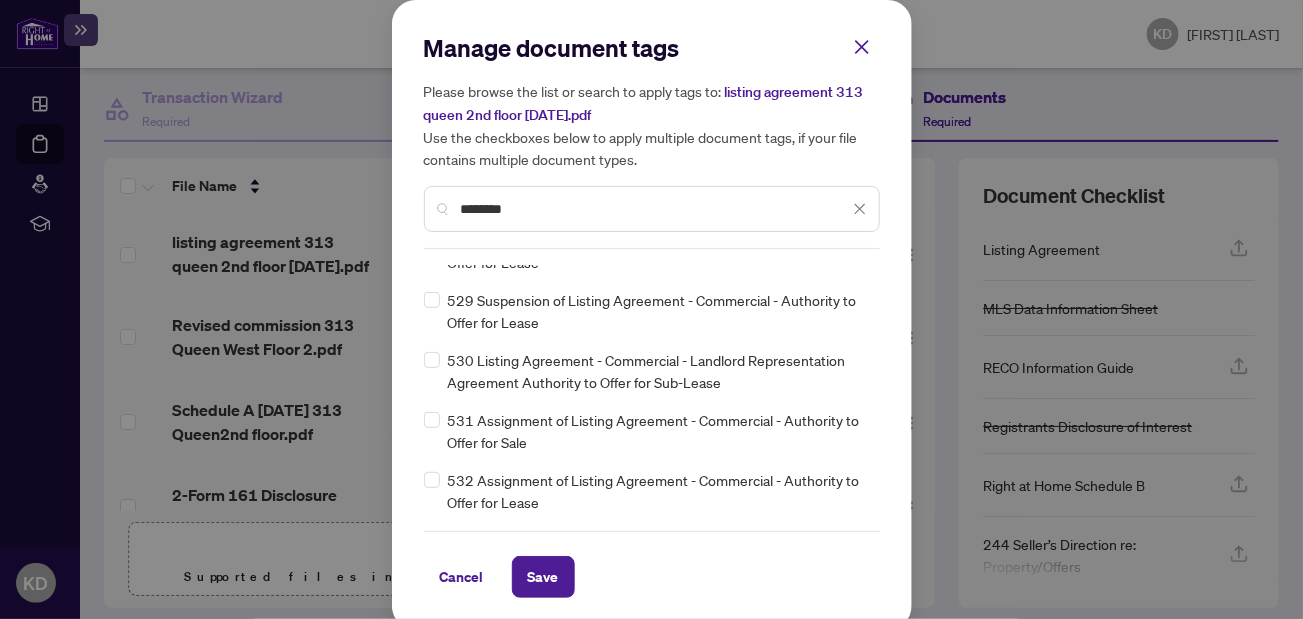 drag, startPoint x: 778, startPoint y: 32, endPoint x: 840, endPoint y: -109, distance: 154.02922 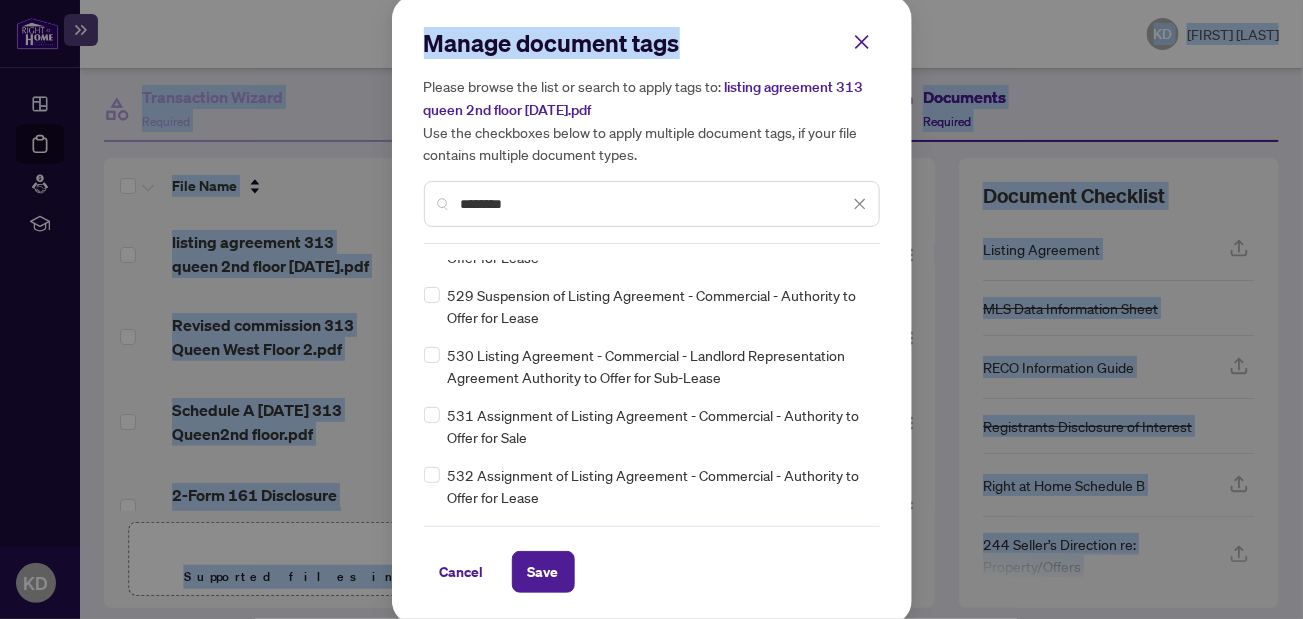 scroll, scrollTop: 7, scrollLeft: 0, axis: vertical 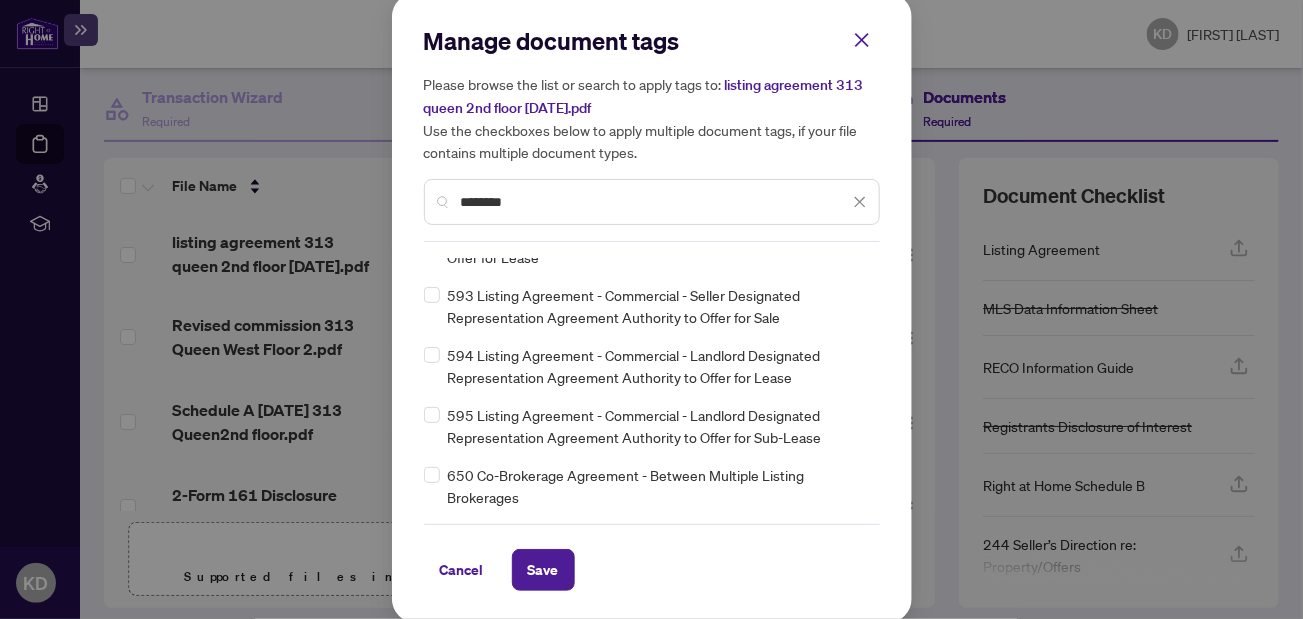 click on "Manage document tags Please browse the list or search to apply tags to:   listing agreement 313 queen 2nd floor [DATE].pdf   Use the checkboxes below to apply multiple document tags, if your file contains multiple document types.   ******* Listing Agreement Commission Statement Sent to Listing Brokerage 200 Listing Agreement - Seller Representation Agreement Authority to Offer for Sale 203 Schedule - Listing Agreement Authority to Offer for Sale 210 Listing Agreement - Landlord Representation Agreement Authority to Offer for Lease 211 Schedule - Listing Agreement Authority to Offer for Lease 212 Amendment to Listing Agreement - Authority to Offer for Lease
Price Change/Extension/Amendments(s) 213 Suspension of Listing Agreement - Authority to Offer for Lease 214 Cancellation of Listing Agreement - Authority to Offer for Lease 215 Assignment of Listing Agreement - Authority to Offer for Lease 240 Amendment to Listing Agreement - Authority to Offer for Sale
Price Change/Extension/Amendment(s) Cancel Save OK" at bounding box center [652, 308] 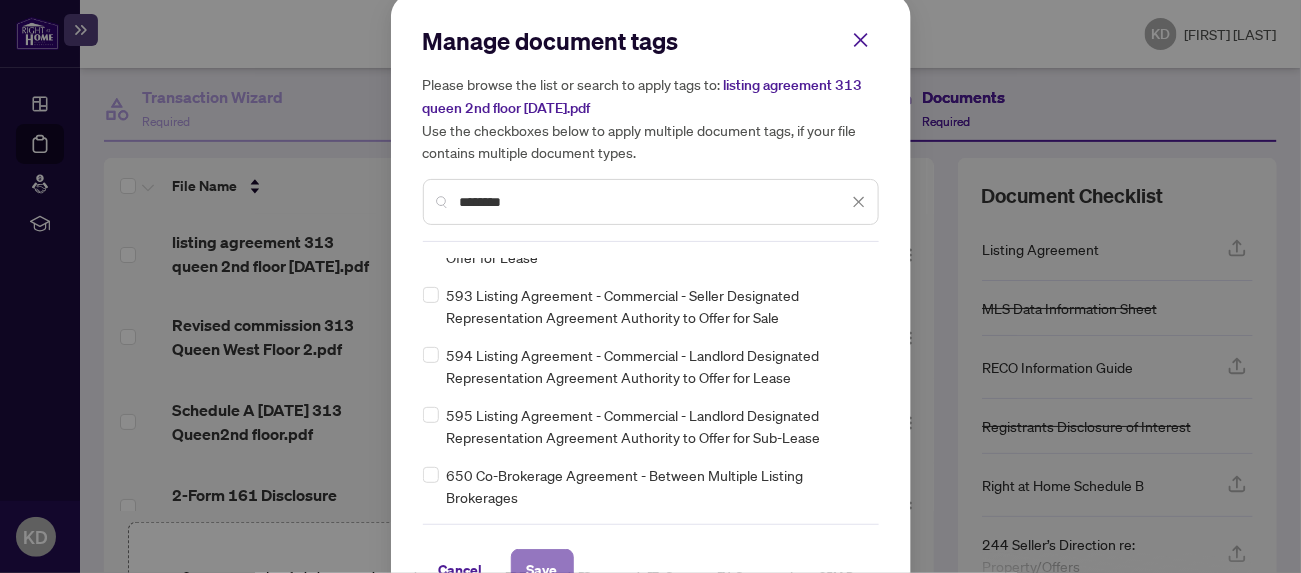click on "Save" at bounding box center (542, 570) 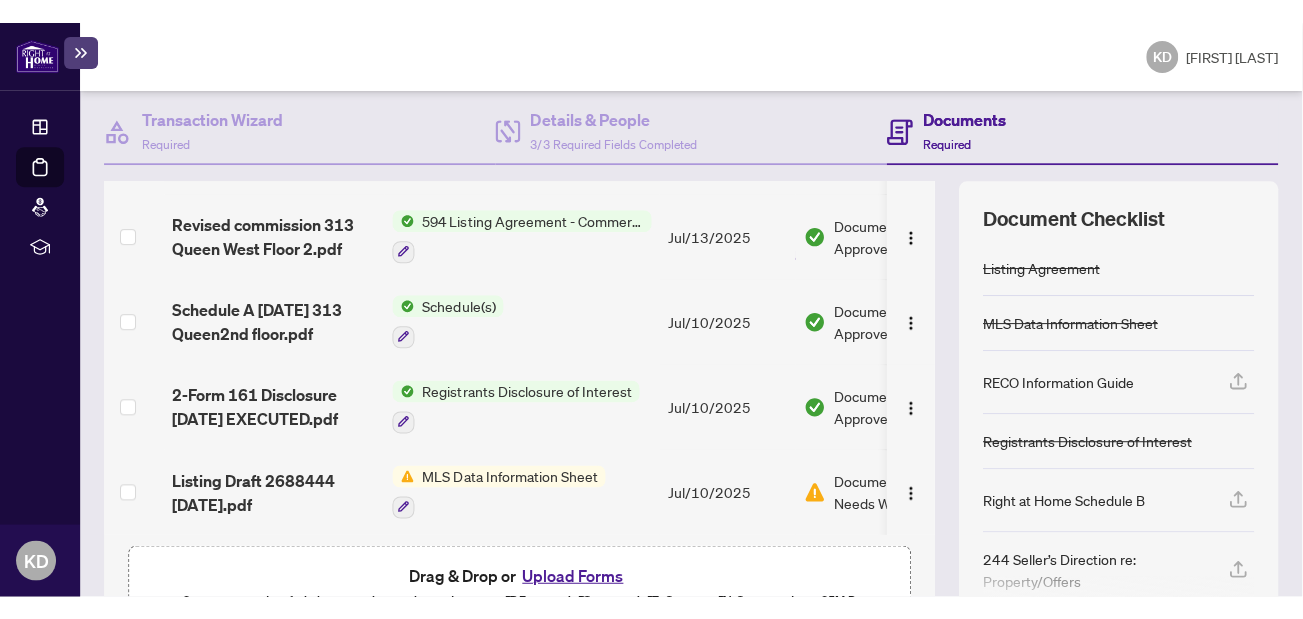scroll, scrollTop: 130, scrollLeft: 0, axis: vertical 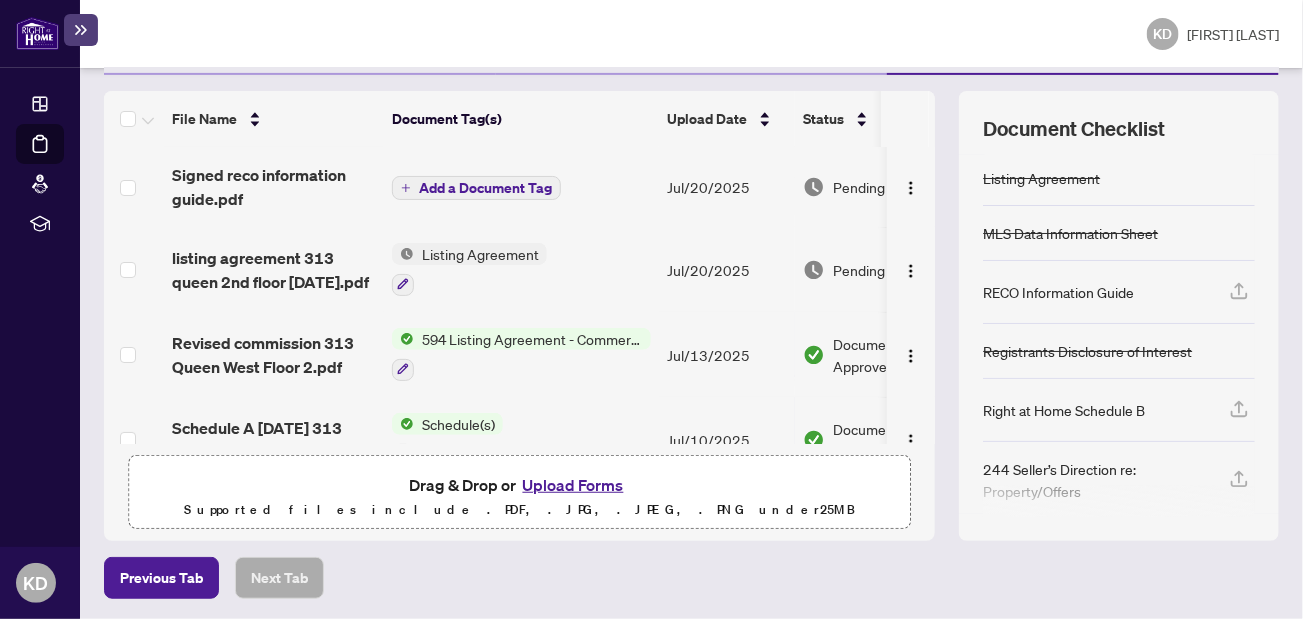 click on "Add a Document Tag" at bounding box center [485, 188] 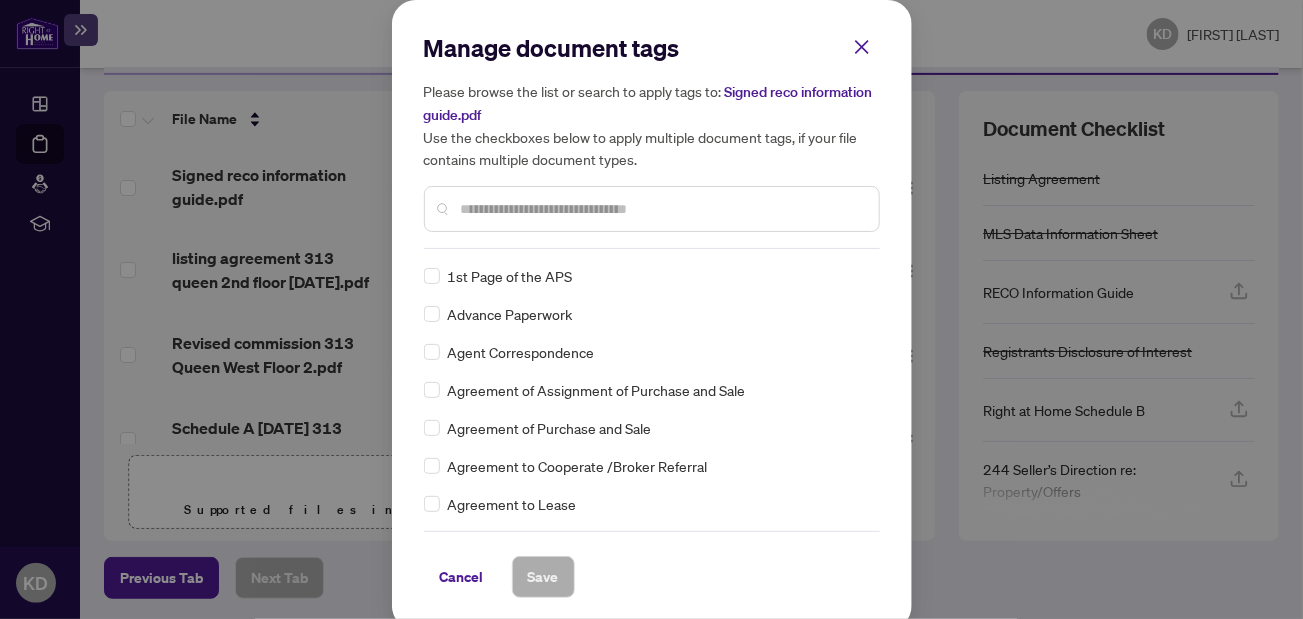 click at bounding box center [662, 209] 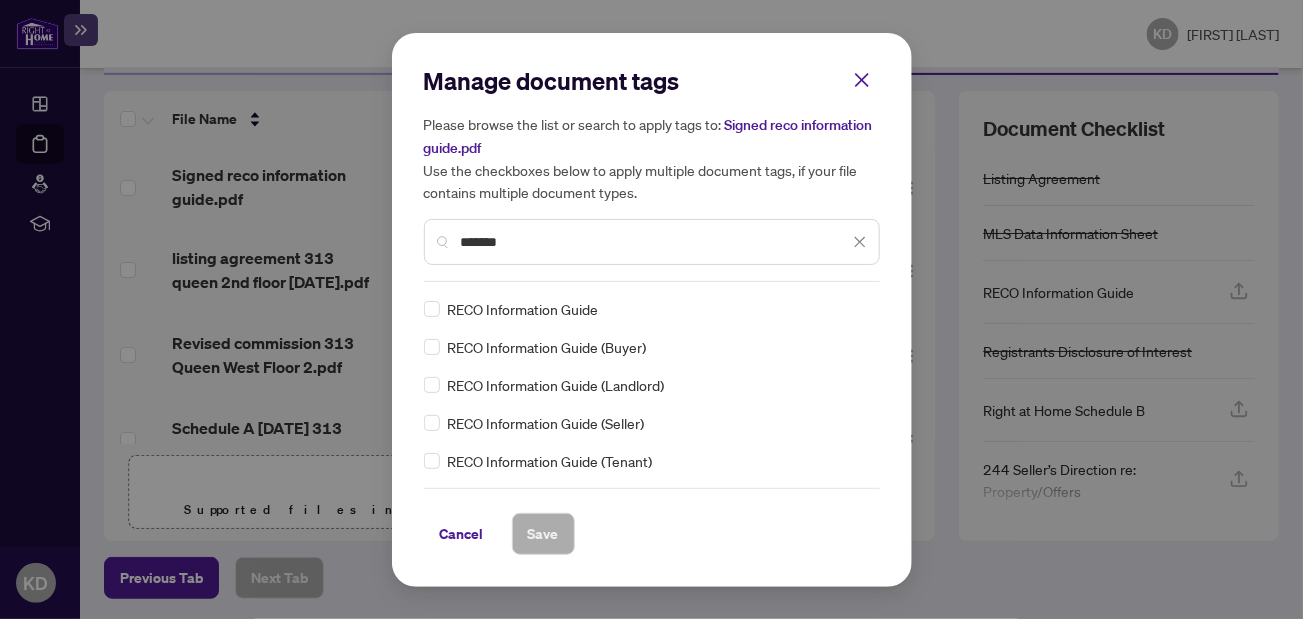 type on "*******" 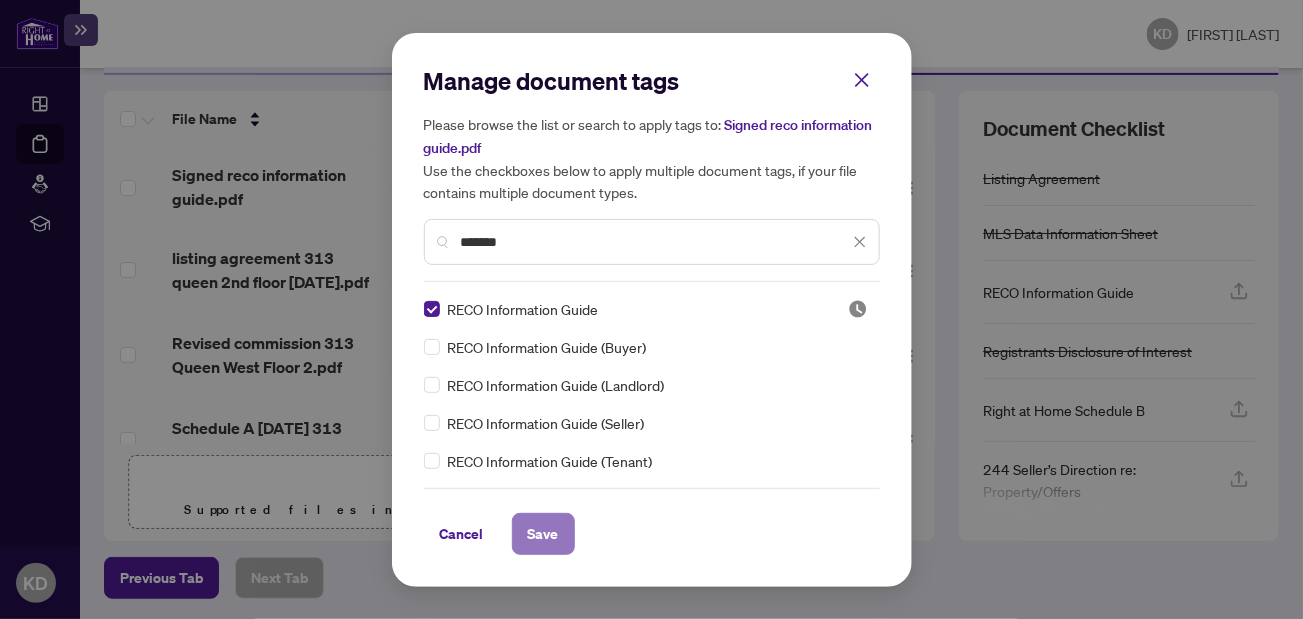 click on "Save" at bounding box center (543, 534) 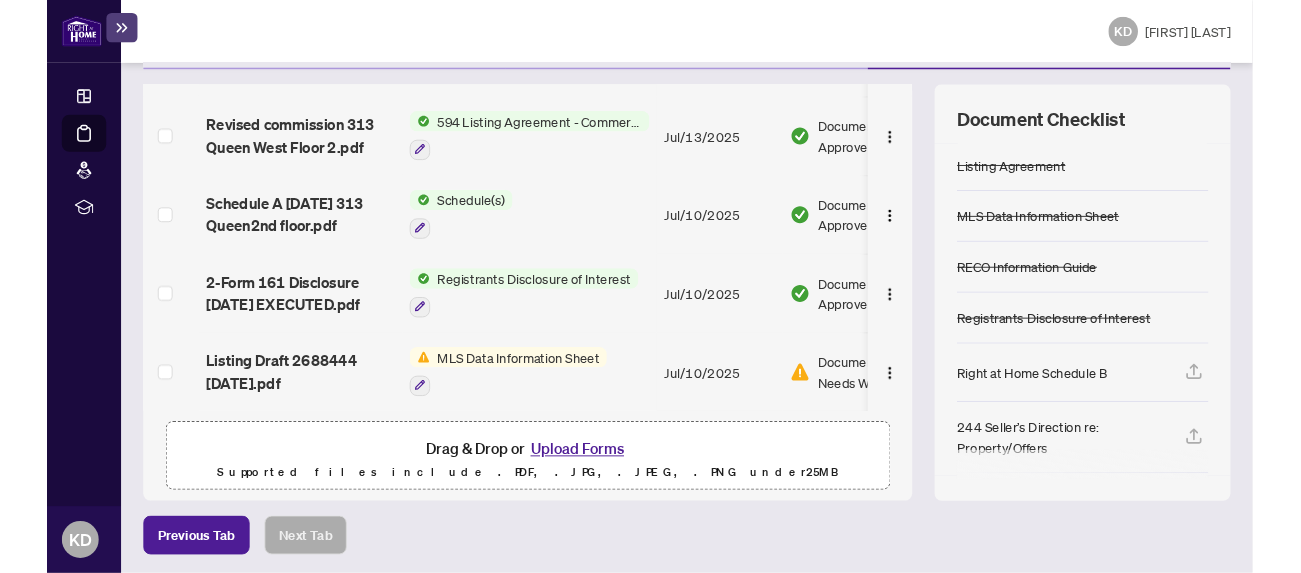 scroll, scrollTop: 0, scrollLeft: 0, axis: both 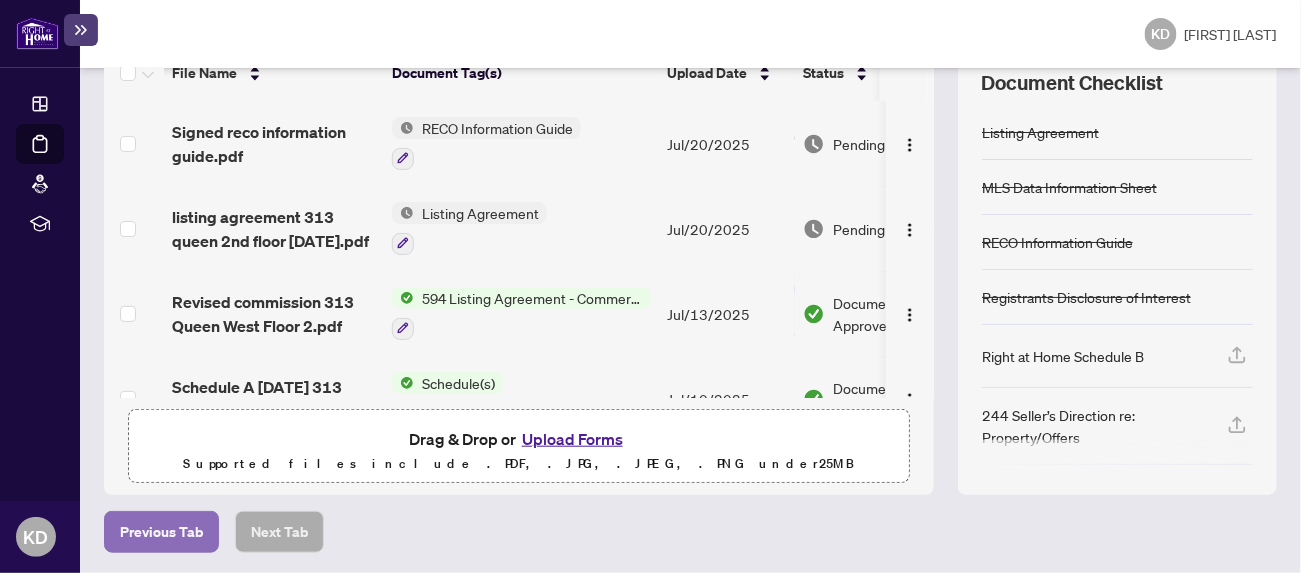 click on "Previous Tab" at bounding box center (161, 532) 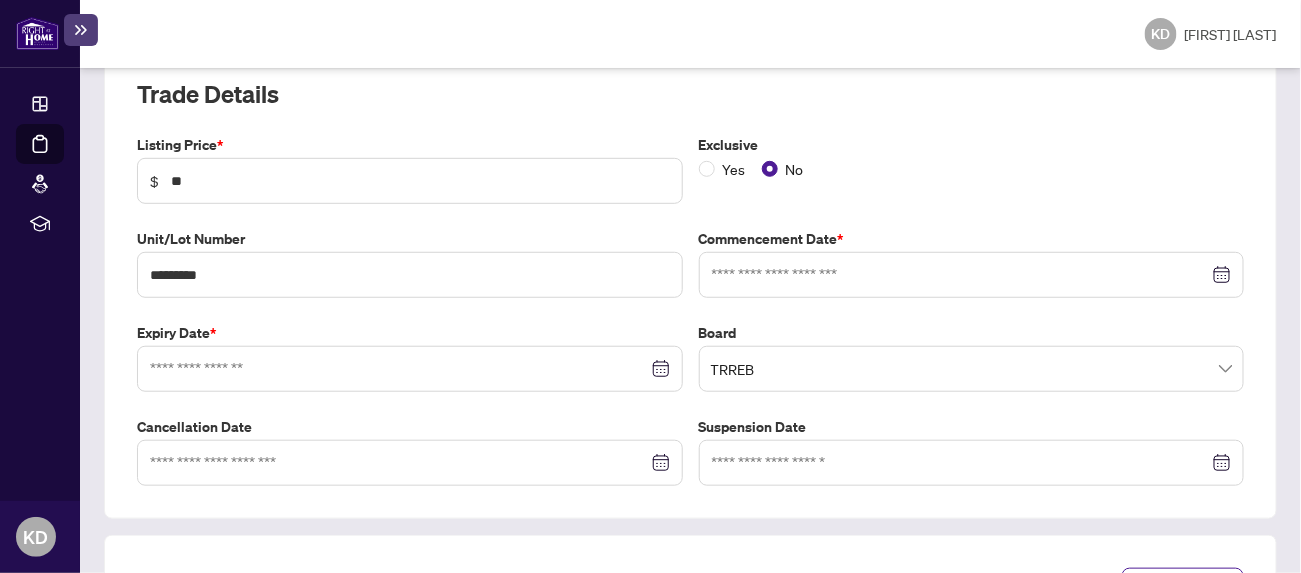 type on "**********" 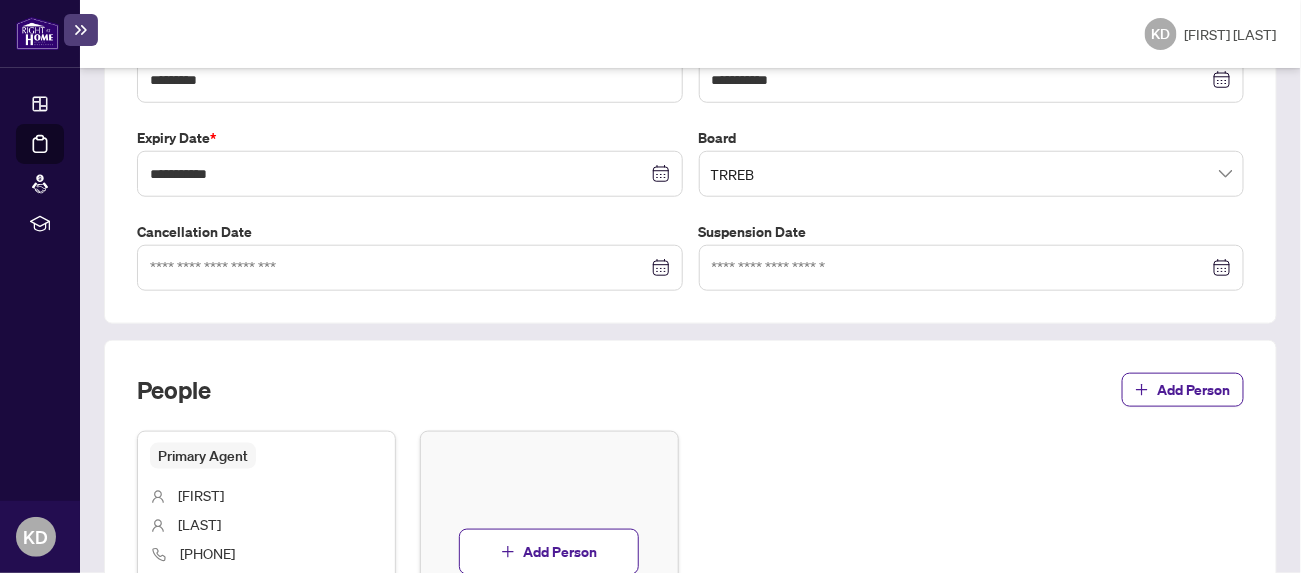 scroll, scrollTop: 713, scrollLeft: 0, axis: vertical 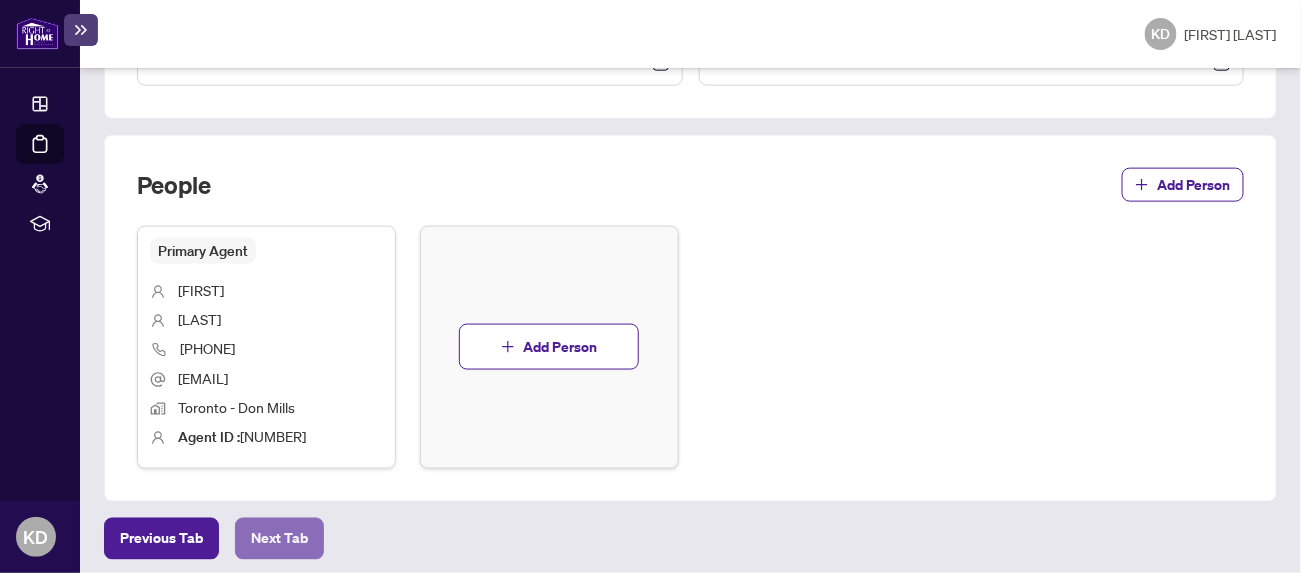 click on "Next Tab" at bounding box center (279, 539) 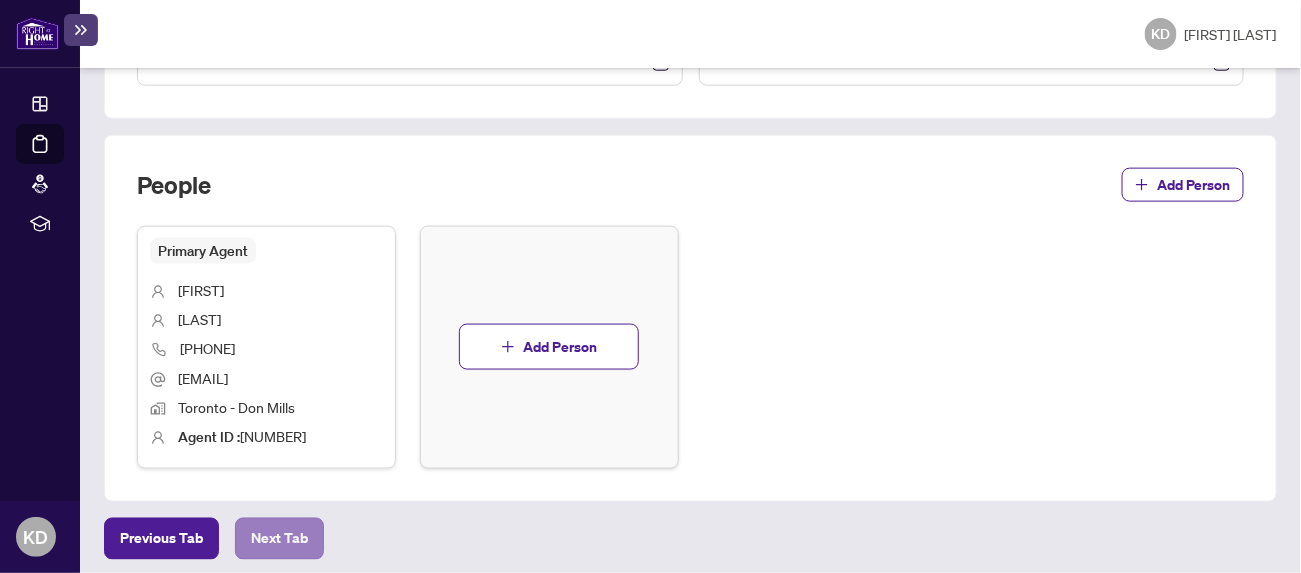 scroll, scrollTop: 0, scrollLeft: 0, axis: both 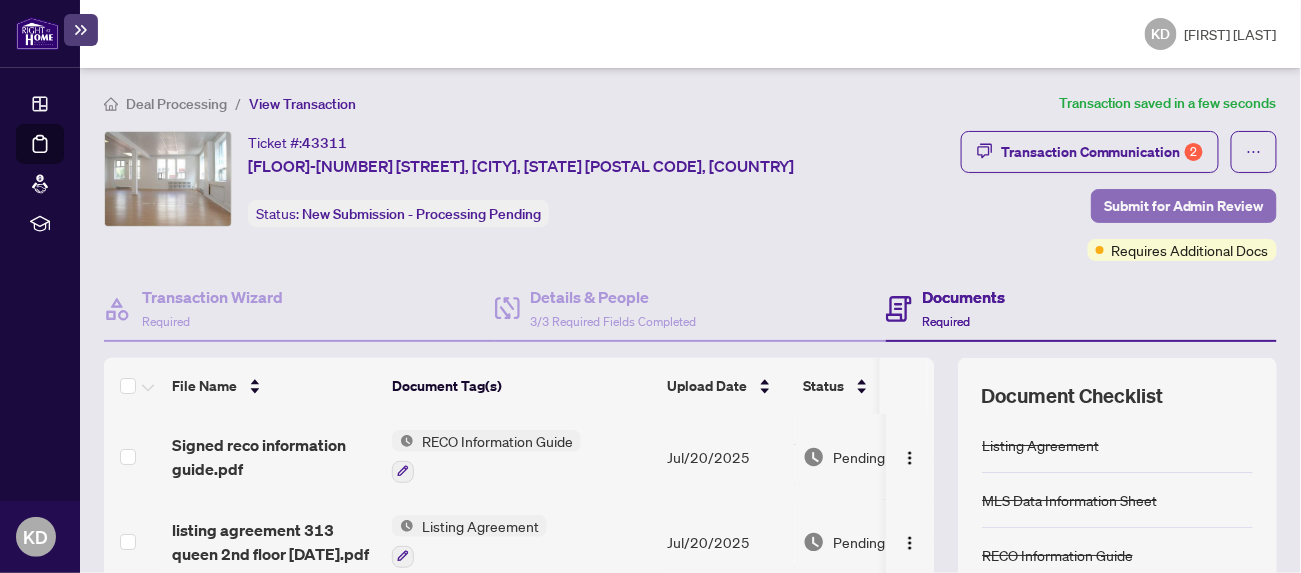 click on "Submit for Admin Review" at bounding box center (1184, 206) 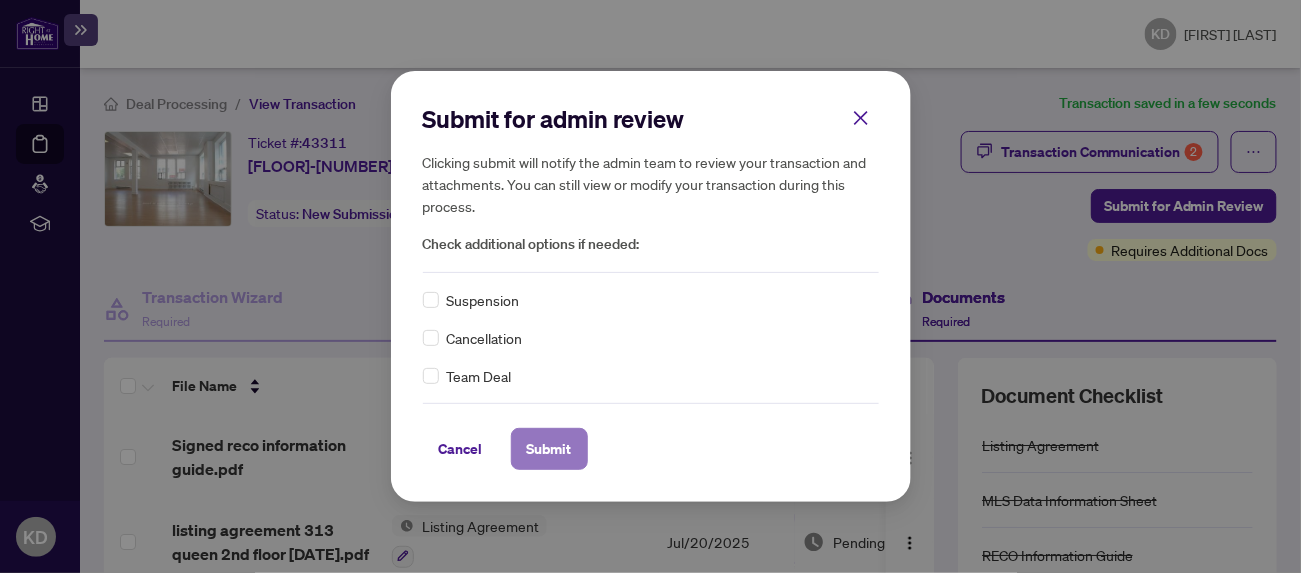 click on "Submit" at bounding box center [549, 449] 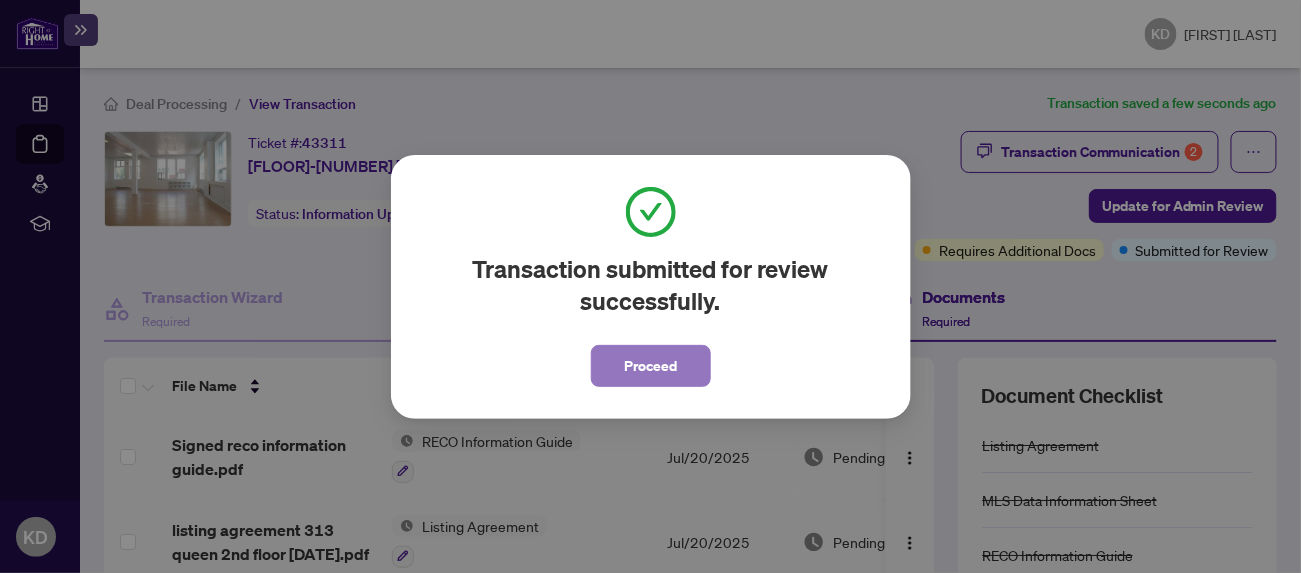 click on "Proceed" at bounding box center [650, 366] 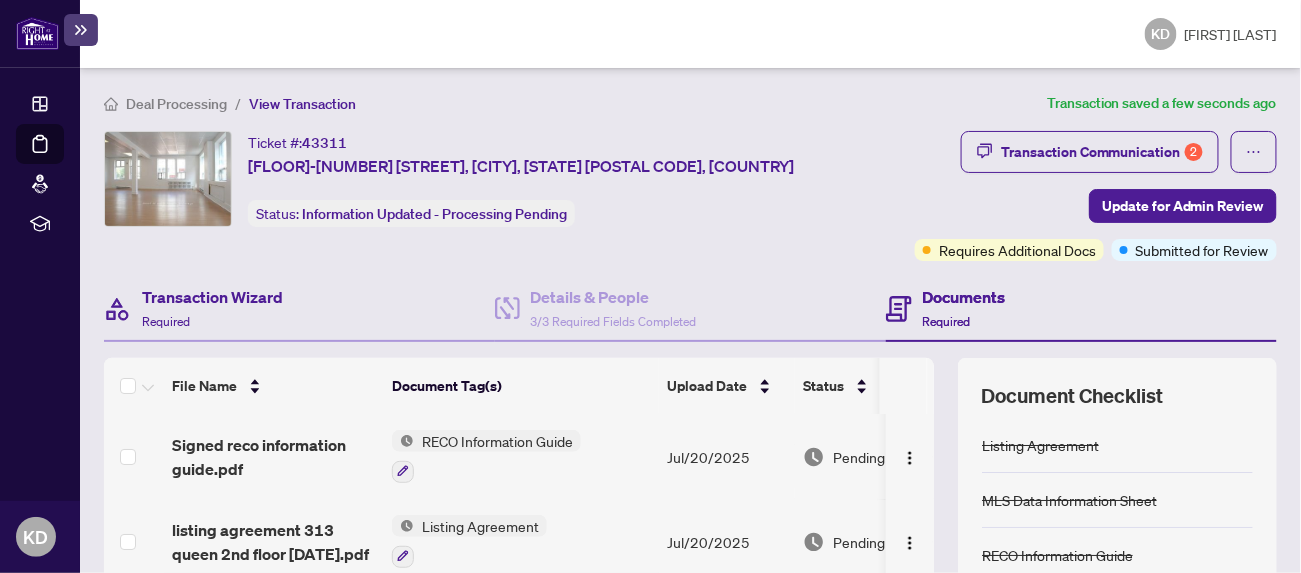 scroll, scrollTop: 200, scrollLeft: 0, axis: vertical 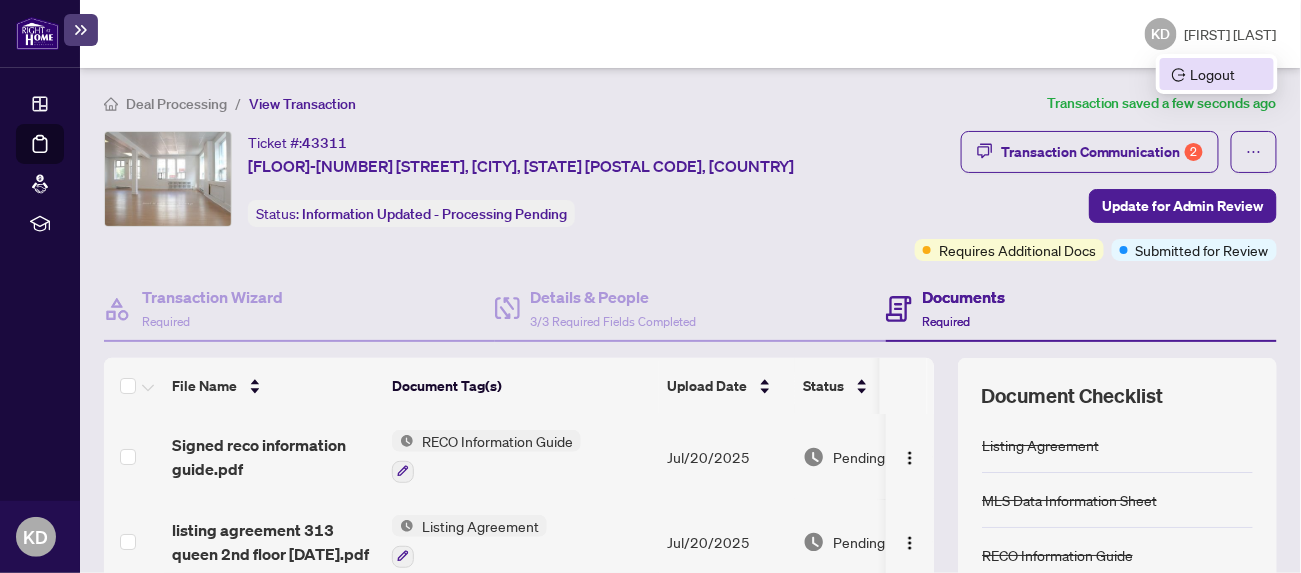 click on "Logout" at bounding box center [1217, 74] 